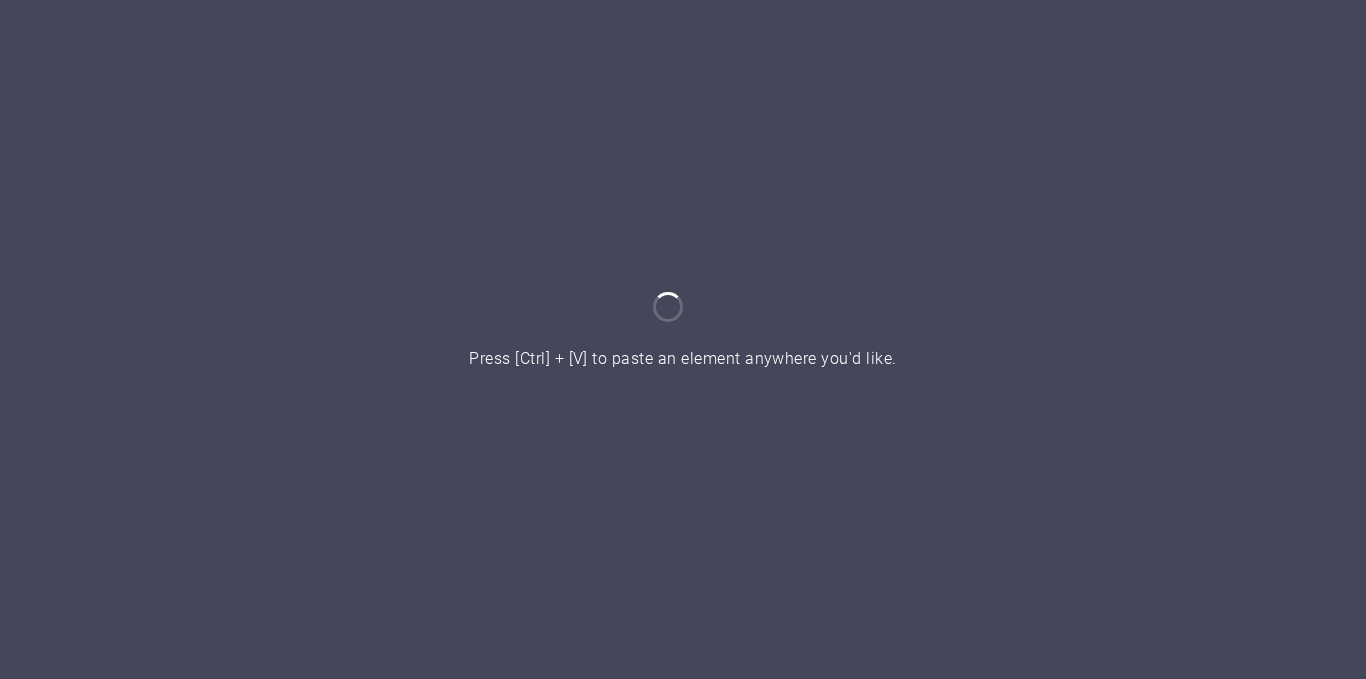 scroll, scrollTop: 0, scrollLeft: 0, axis: both 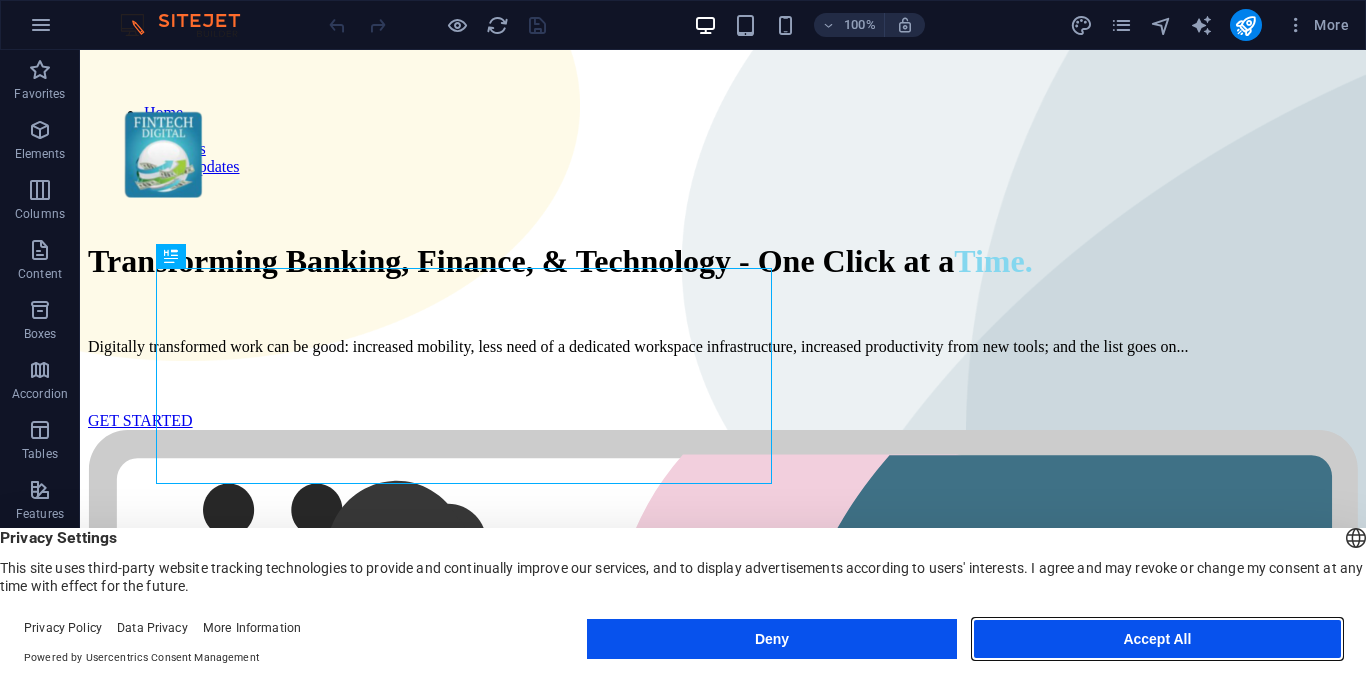 click on "Accept All" at bounding box center (1157, 639) 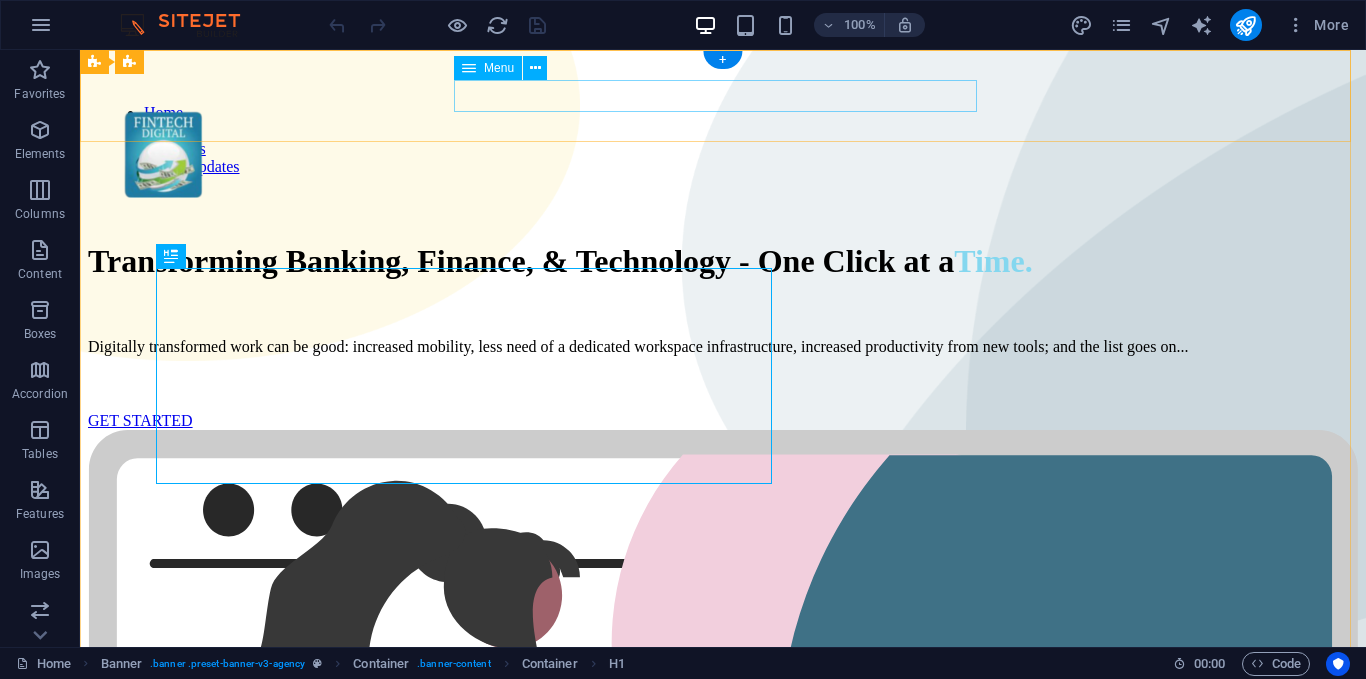 click on "Home Services About Us Latest Updates" at bounding box center (723, 140) 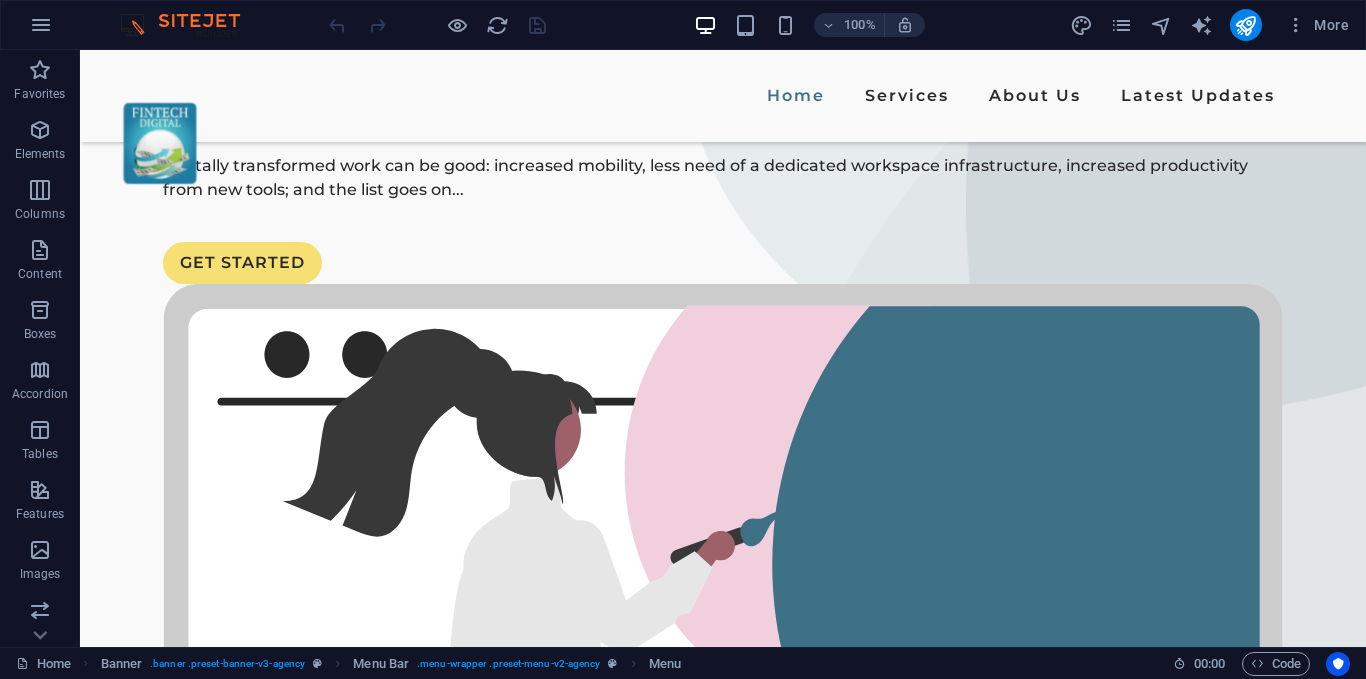 scroll, scrollTop: 367, scrollLeft: 0, axis: vertical 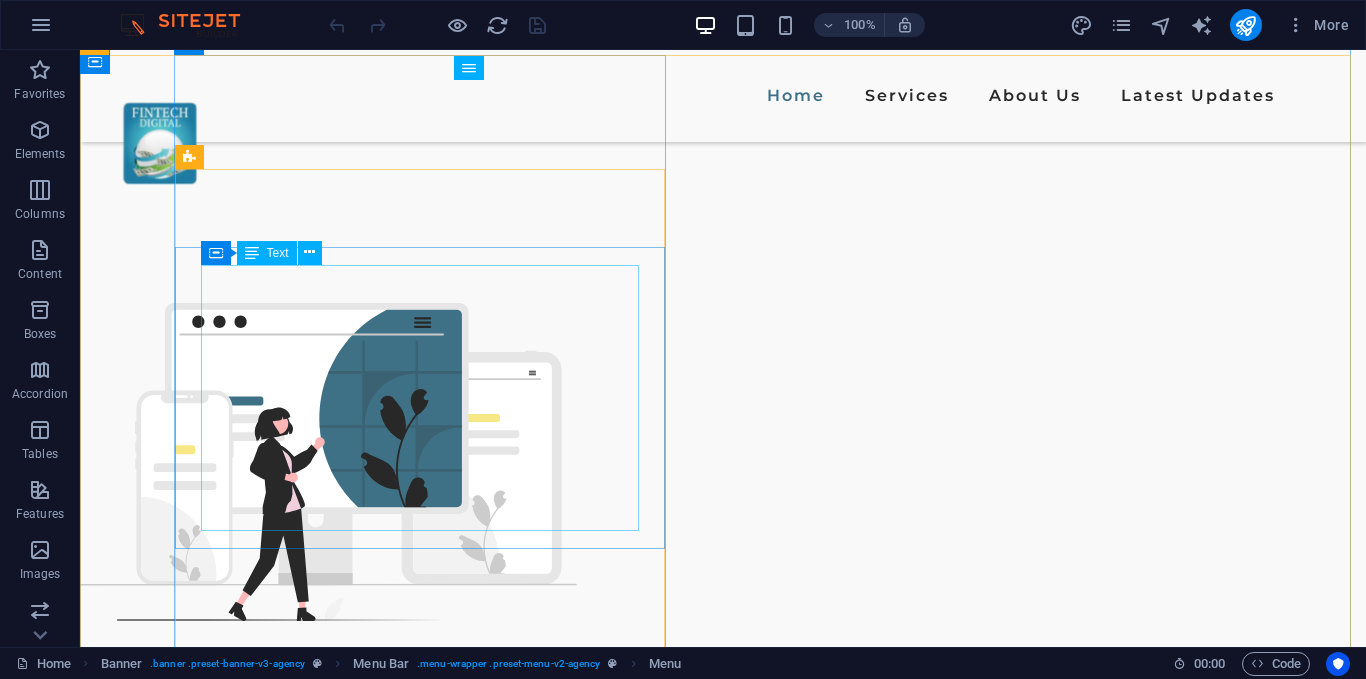 click on "Helping businesses embrace digital innovation through solutions like Enadoc for document management and the ESG Champ initiative to promote sustainability. Enadoc Solutions : Secure, cloud-based document management and automation system to improve business workflows. ESG Champ Initiative : Empowering businesses to adopt sustainable practices with tools and strategies for effective ESG (Environmental, Social, and Governance) reportin" at bounding box center (622, 2636) 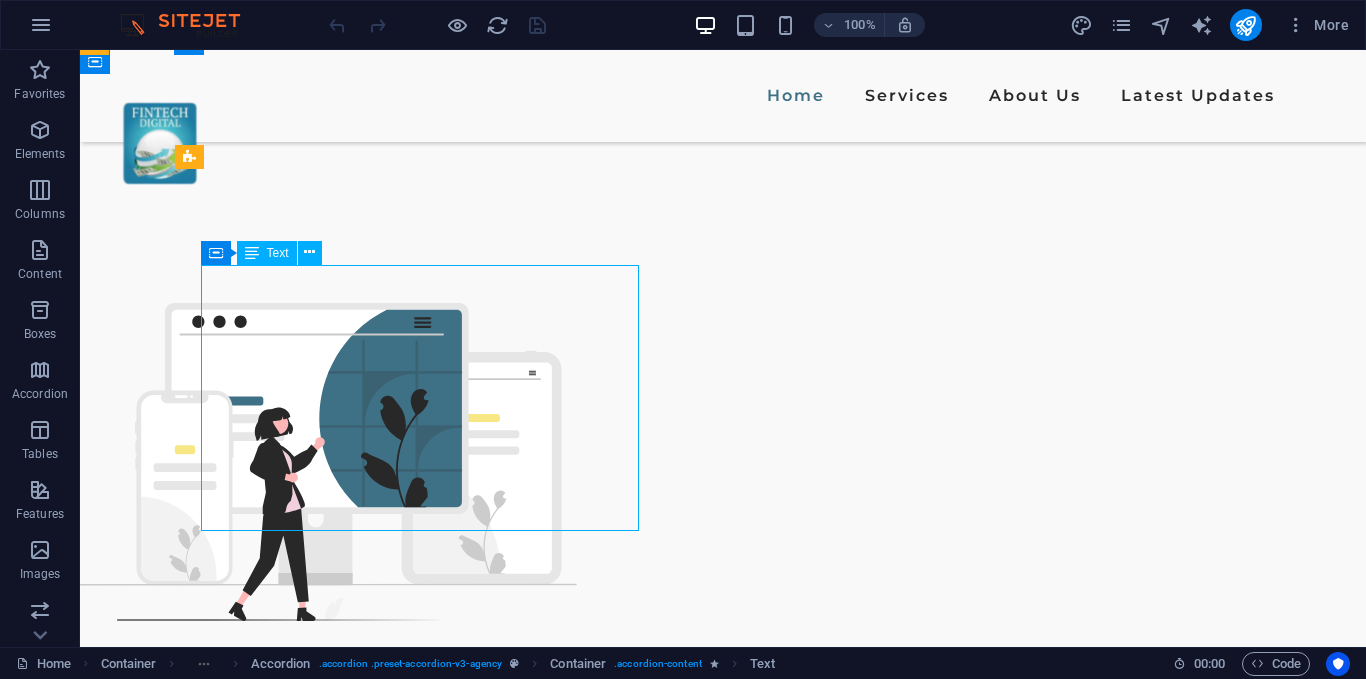 drag, startPoint x: 385, startPoint y: 424, endPoint x: 306, endPoint y: 413, distance: 79.762146 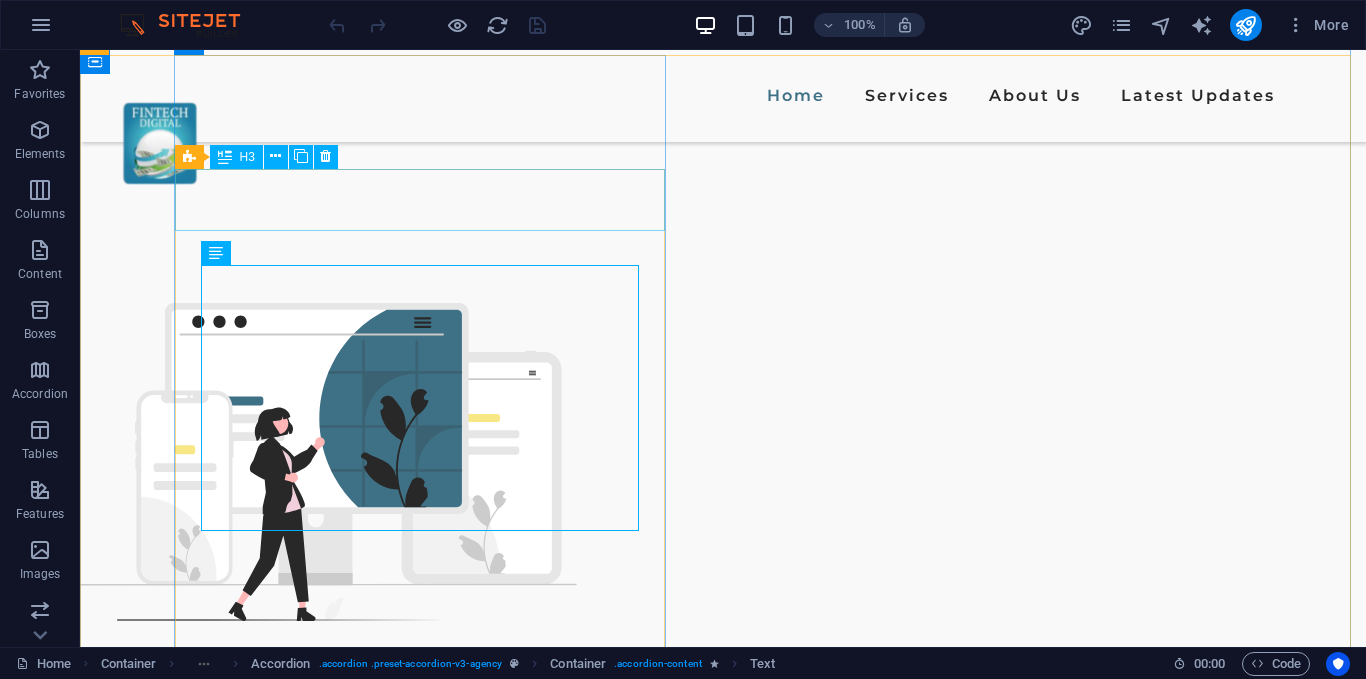 click on "Digital Transformation" at bounding box center (622, 2511) 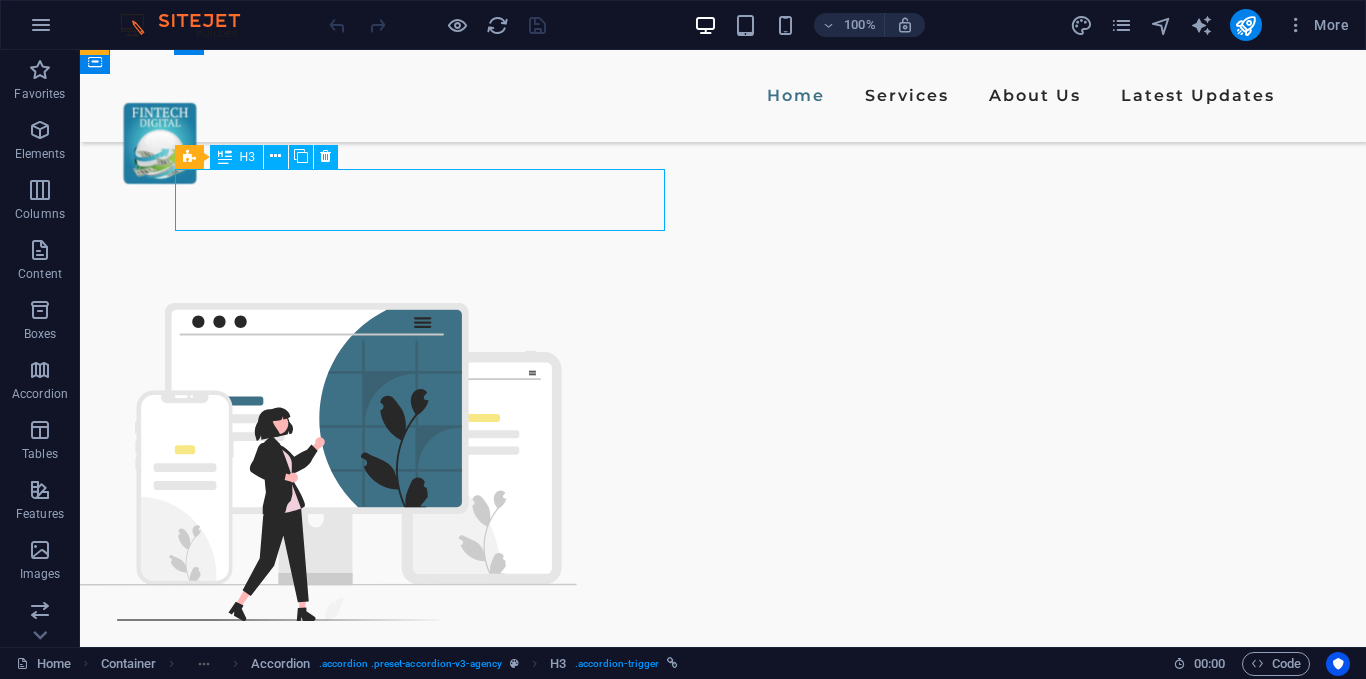 click on "Digital Transformation" at bounding box center (622, 2511) 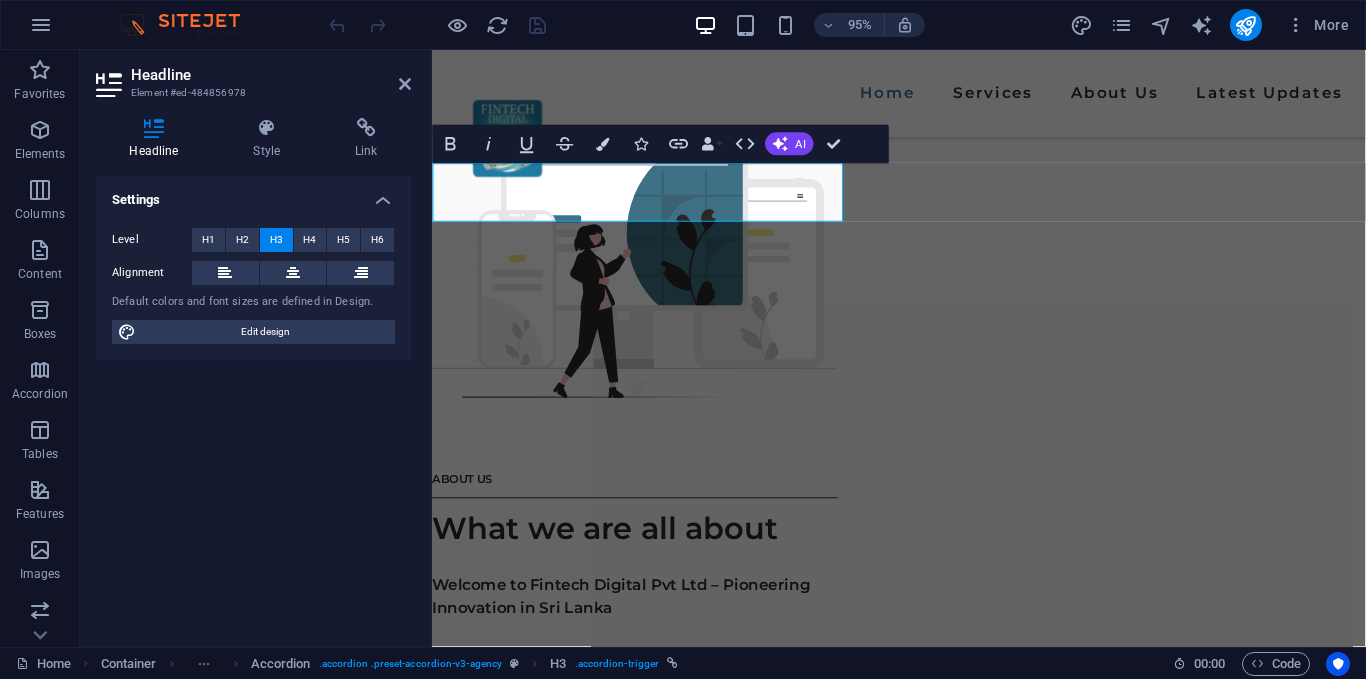 scroll, scrollTop: 2574, scrollLeft: 0, axis: vertical 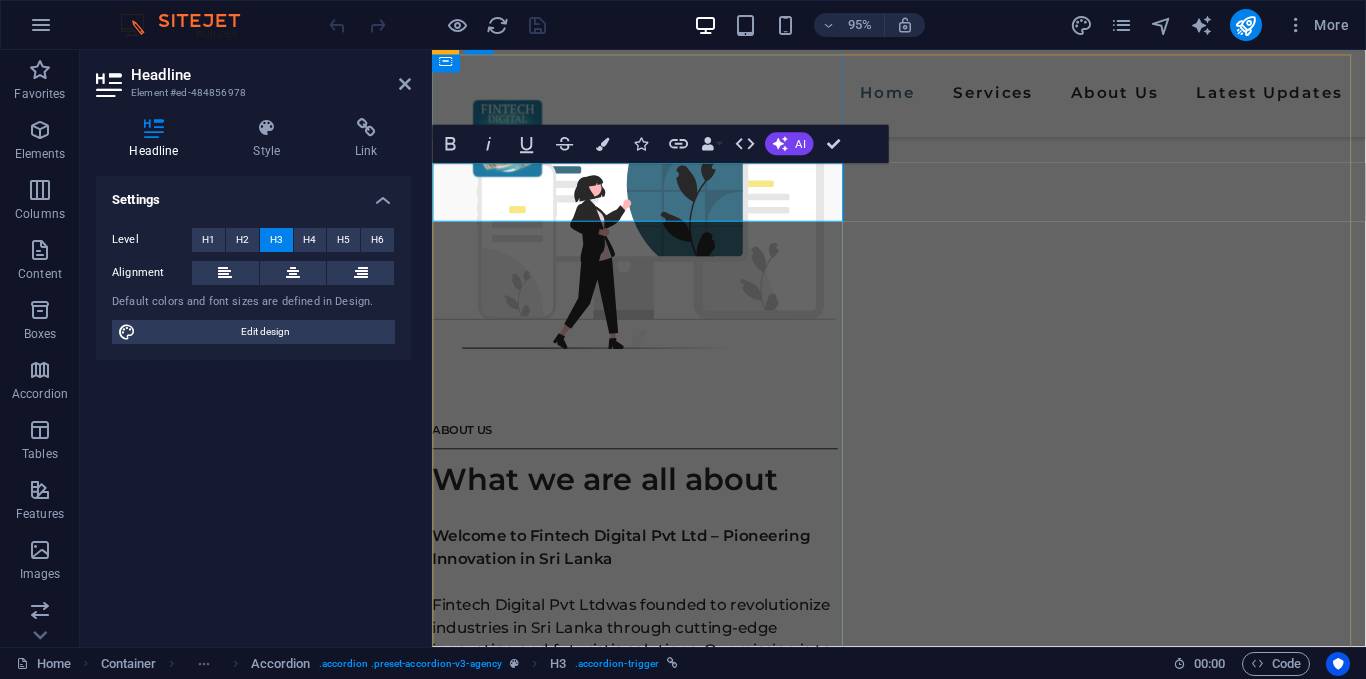 click on "Digital Transformation" at bounding box center (923, 2375) 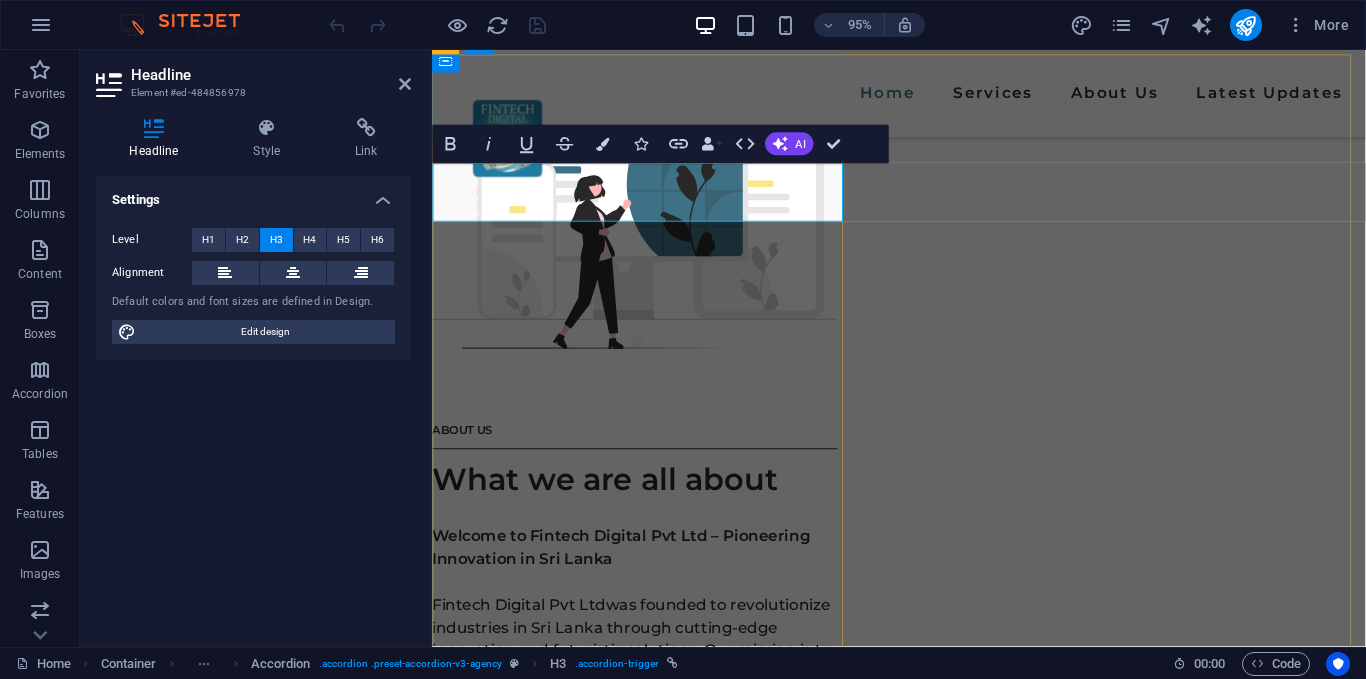 type 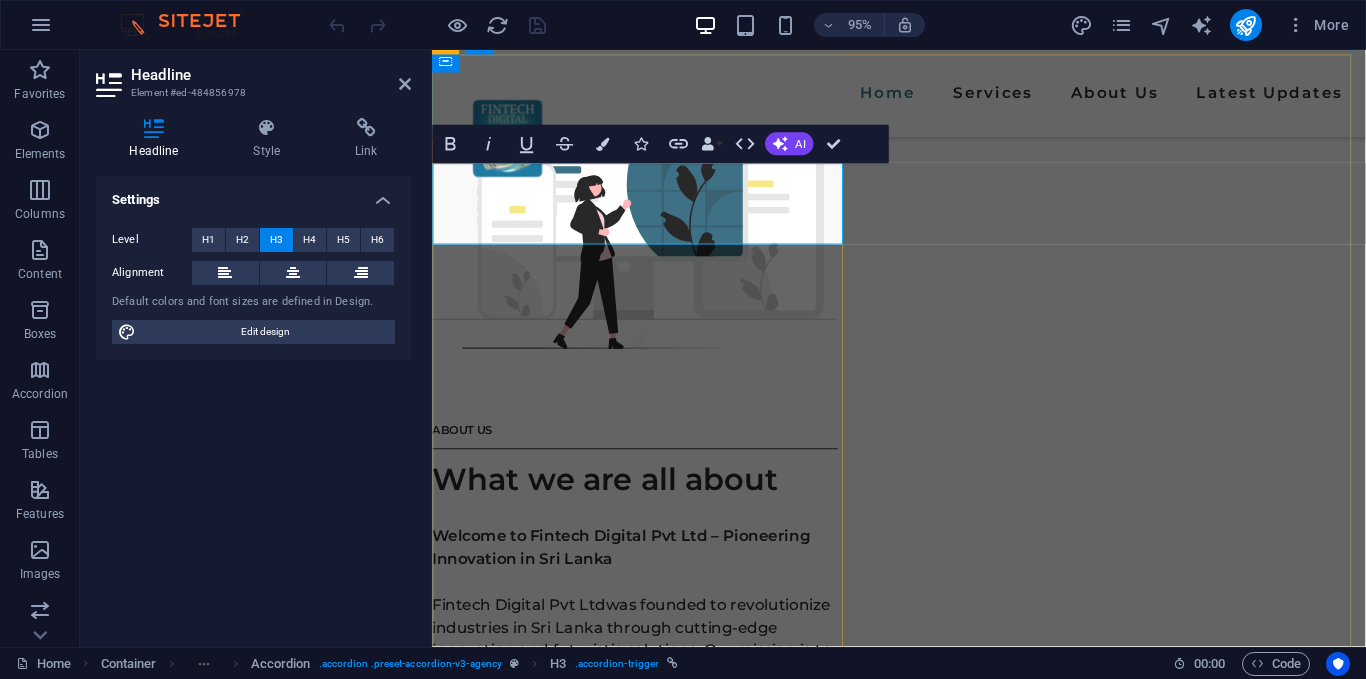 click on "Digital Transformation-Financial Literacy / Inclusion" at bounding box center [923, 2375] 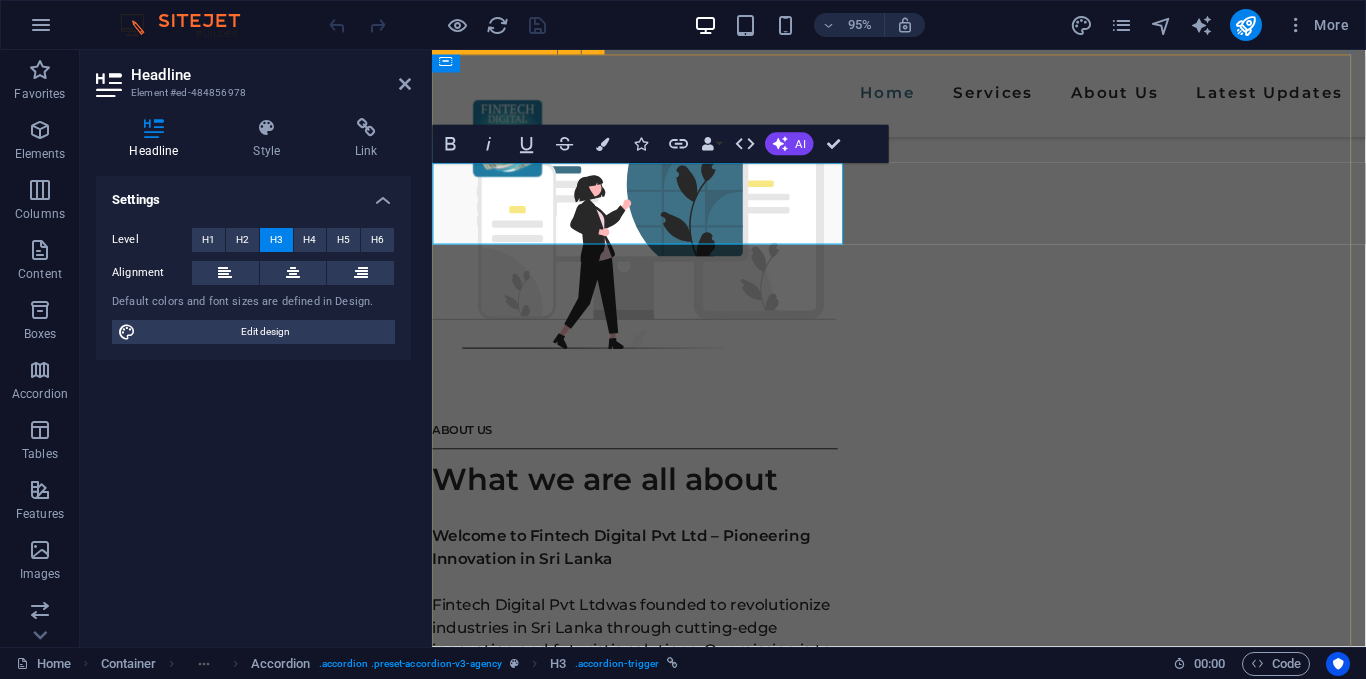 click on "SERVICES What can we do for you? Digital Transformation-Financial Literacy / Inclusion  Helping businesses embrace digital innovation through solutions like Enadoc for document management and the ESG Champ initiative to promote sustainability. Enadoc Solutions : Secure, cloud-based document management and automation system to improve business workflows. ESG Champ Initiative : Empowering businesses to adopt sustainable practices with tools and strategies for effective ESG (Environmental, Social, and Governance) reportin AI-Powered Automation Enhancing business operations with intelligent automation, leveraging AI to streamline processes and improve customer engagement. Meta Preferred Partner Services : Exclusive tools and strategies for businesses to leverage Meta platforms with advanced AI solutions. AI Bots for Client Services and Business Generation : Custom AI-powered chatbots for improved customer service and lead generation. Verified Business Accounts Custom Software Development ERP Solutions with Odoo" at bounding box center (923, 3399) 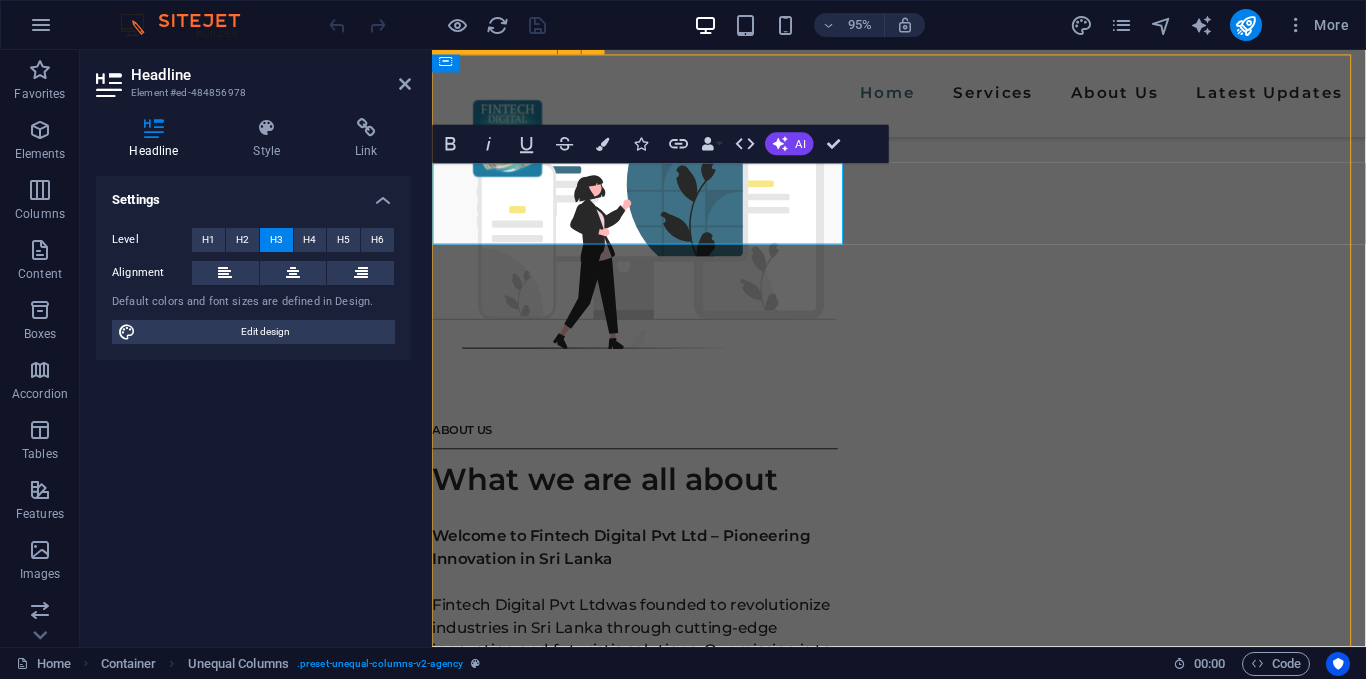 scroll, scrollTop: 2523, scrollLeft: 0, axis: vertical 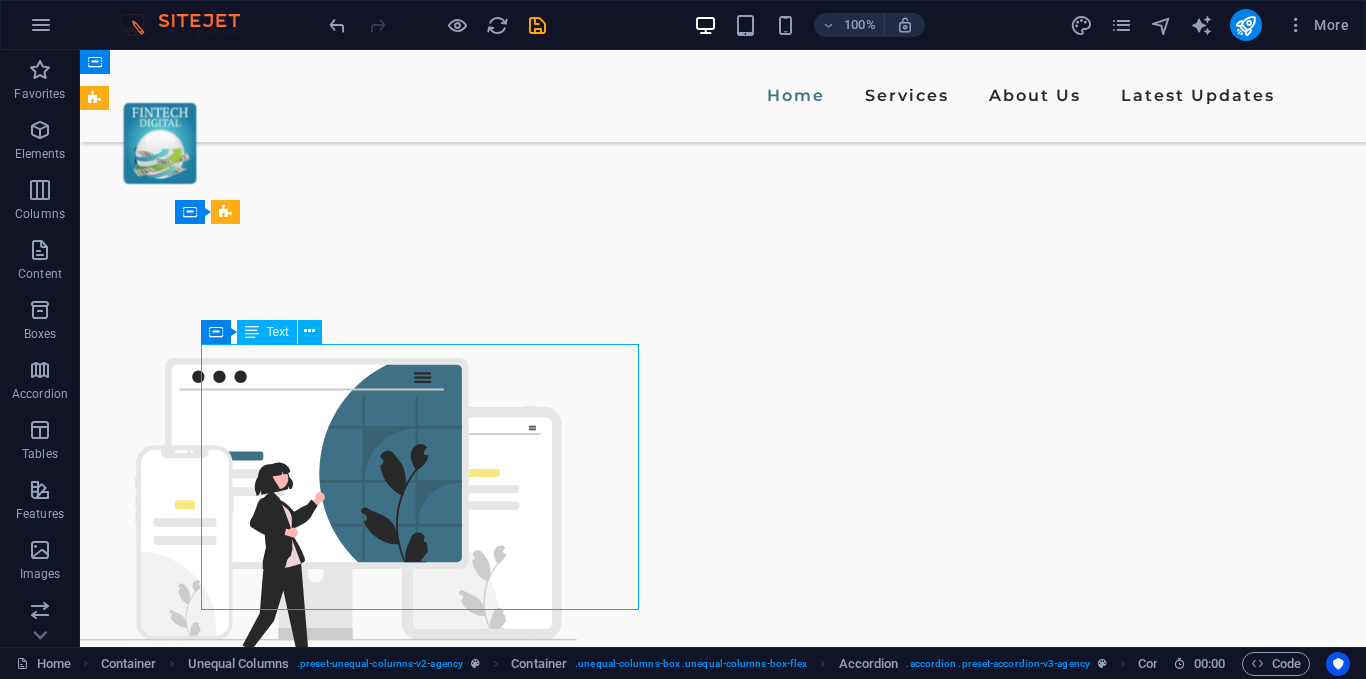 drag, startPoint x: 220, startPoint y: 455, endPoint x: 265, endPoint y: 477, distance: 50.08992 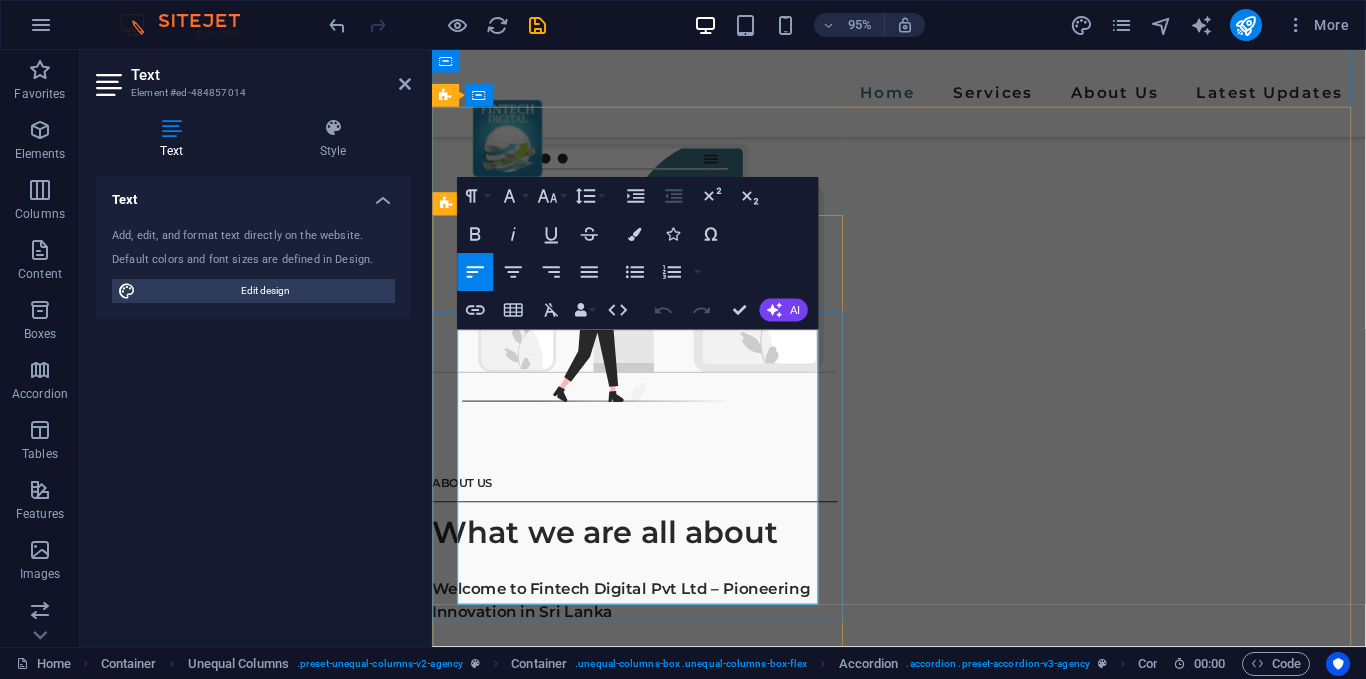 drag, startPoint x: 765, startPoint y: 495, endPoint x: 461, endPoint y: 452, distance: 307.02606 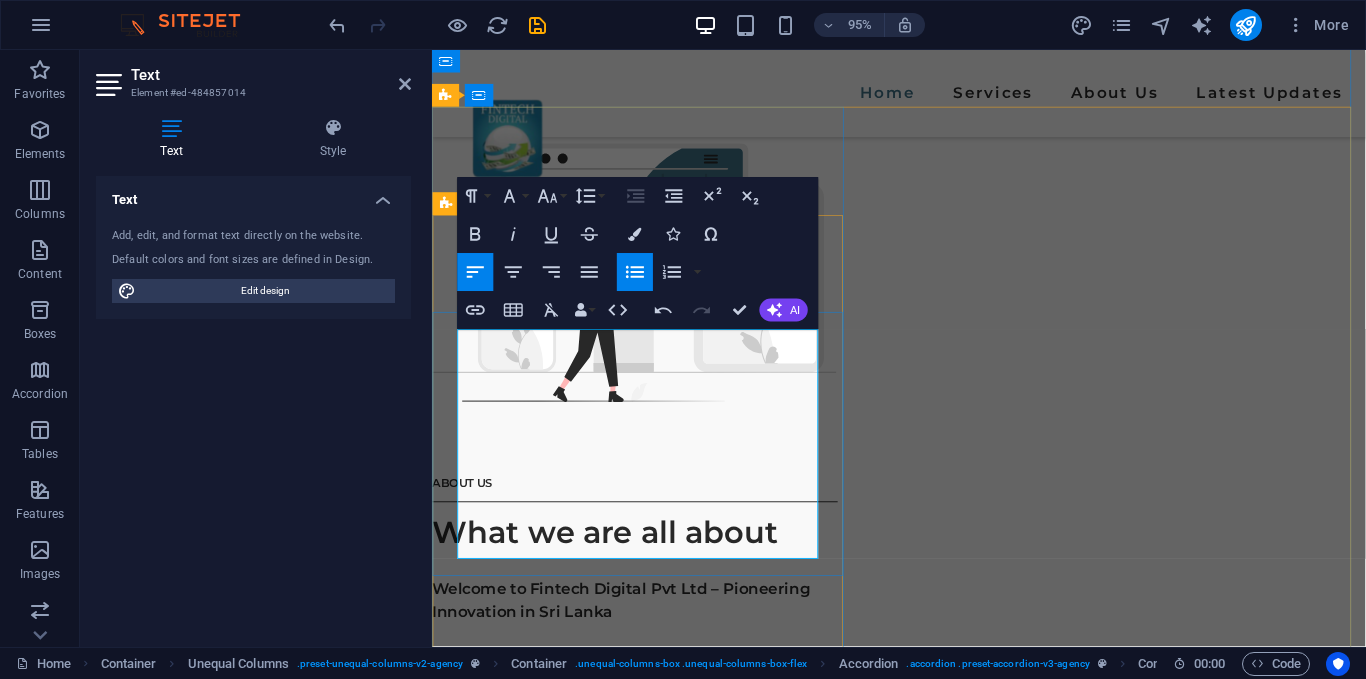 click on "ESG Champ Initiative : Empowering businesses to adopt sustainable practices with tools and strategies for effective ESG (Environmental, Social, and Governance) reportin" at bounding box center (931, 2591) 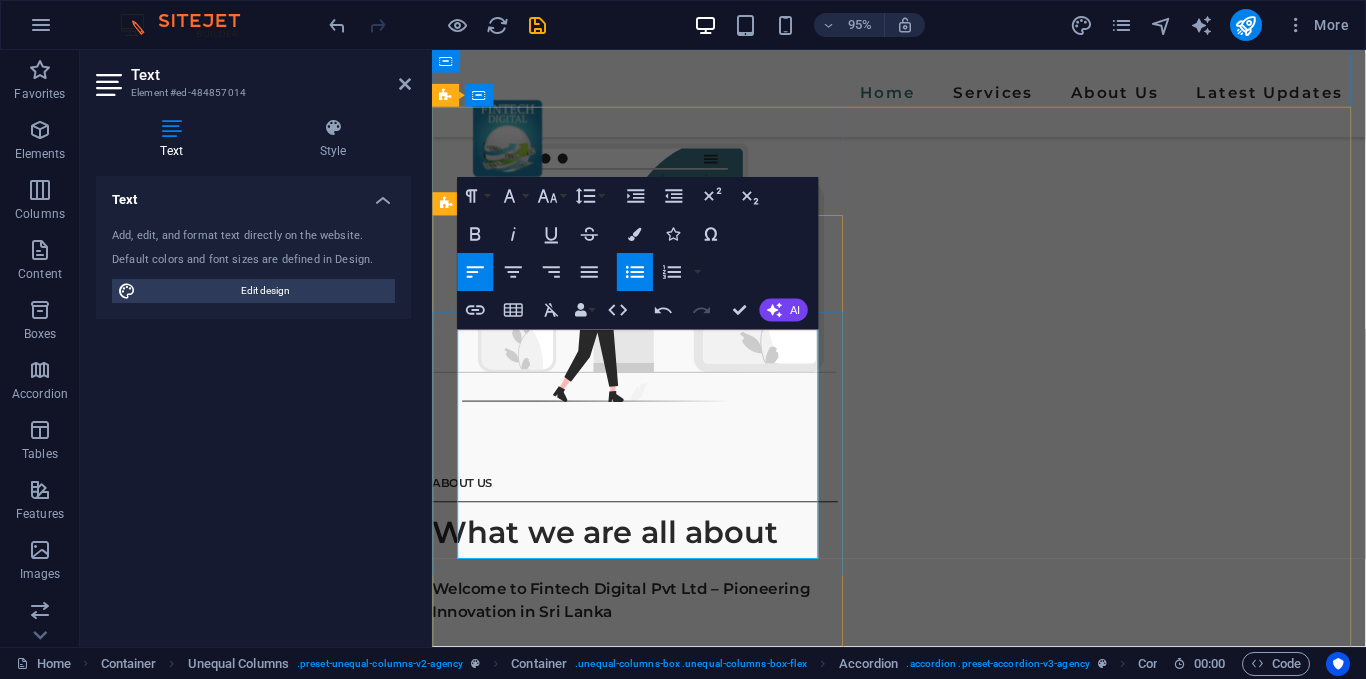 type 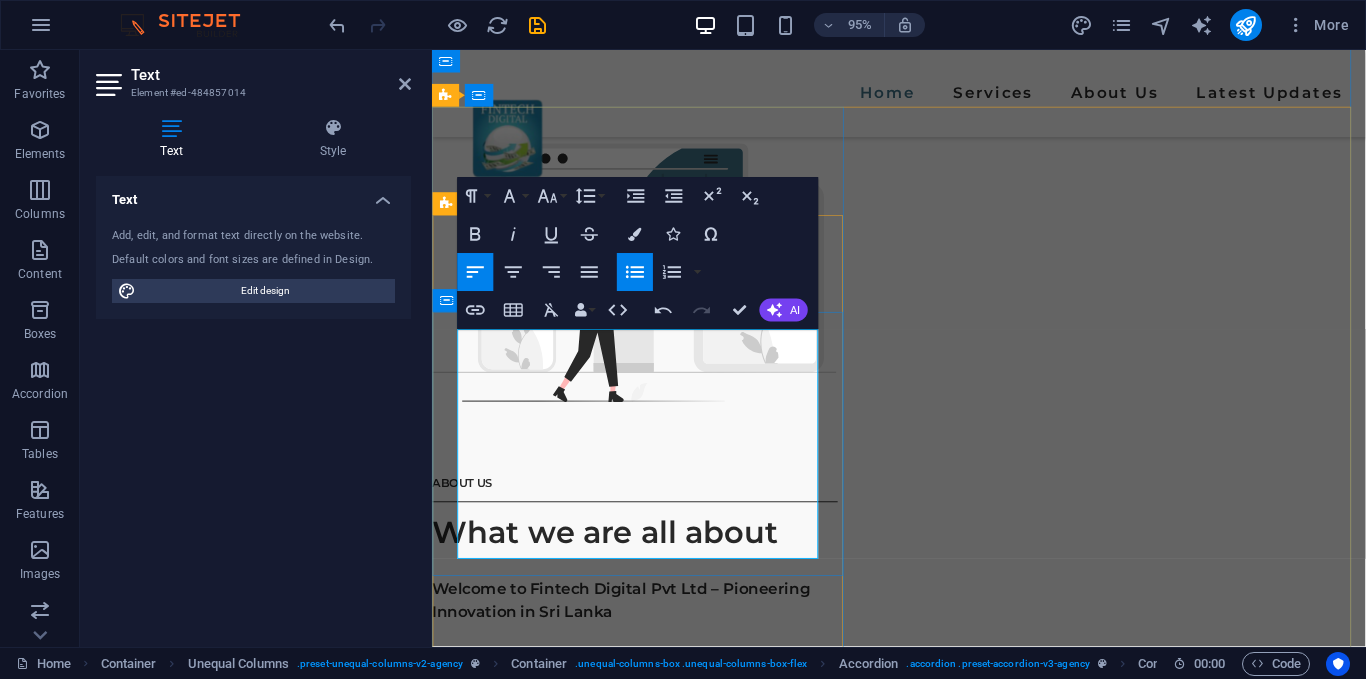 drag, startPoint x: 764, startPoint y: 425, endPoint x: 441, endPoint y: 367, distance: 328.1661 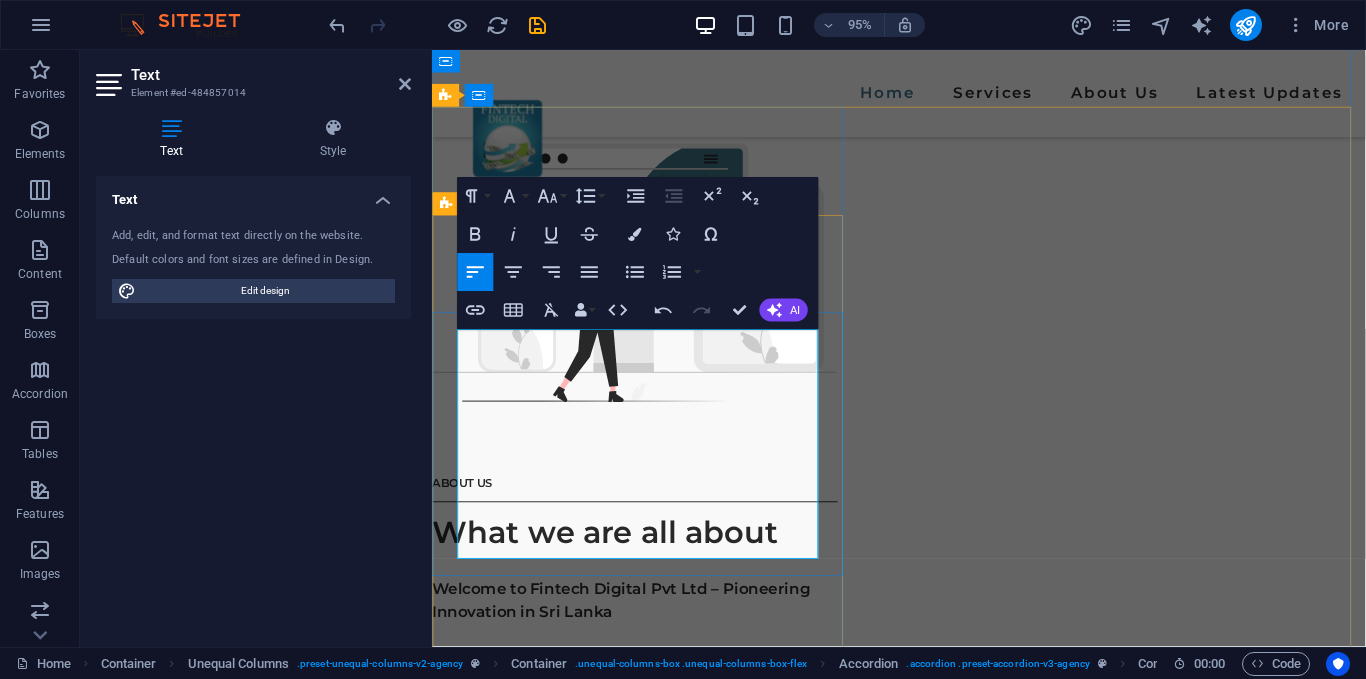click at bounding box center (931, 2555) 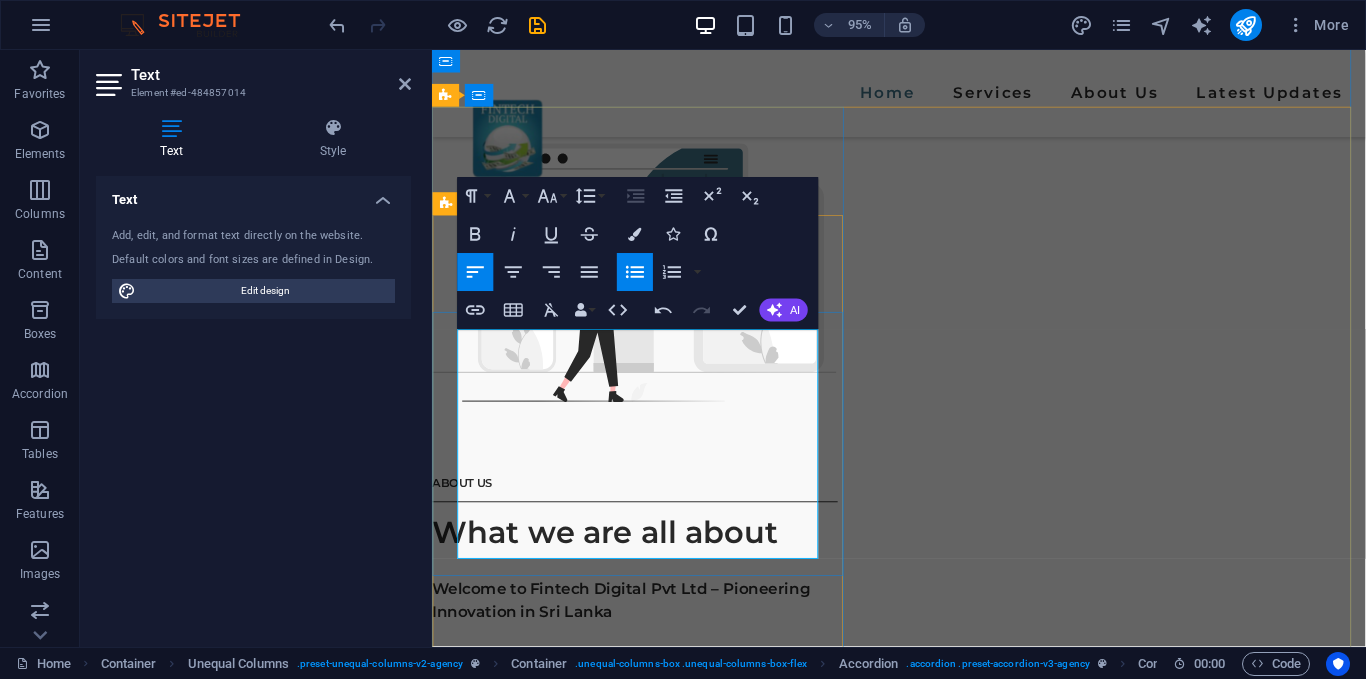 click at bounding box center (931, 2555) 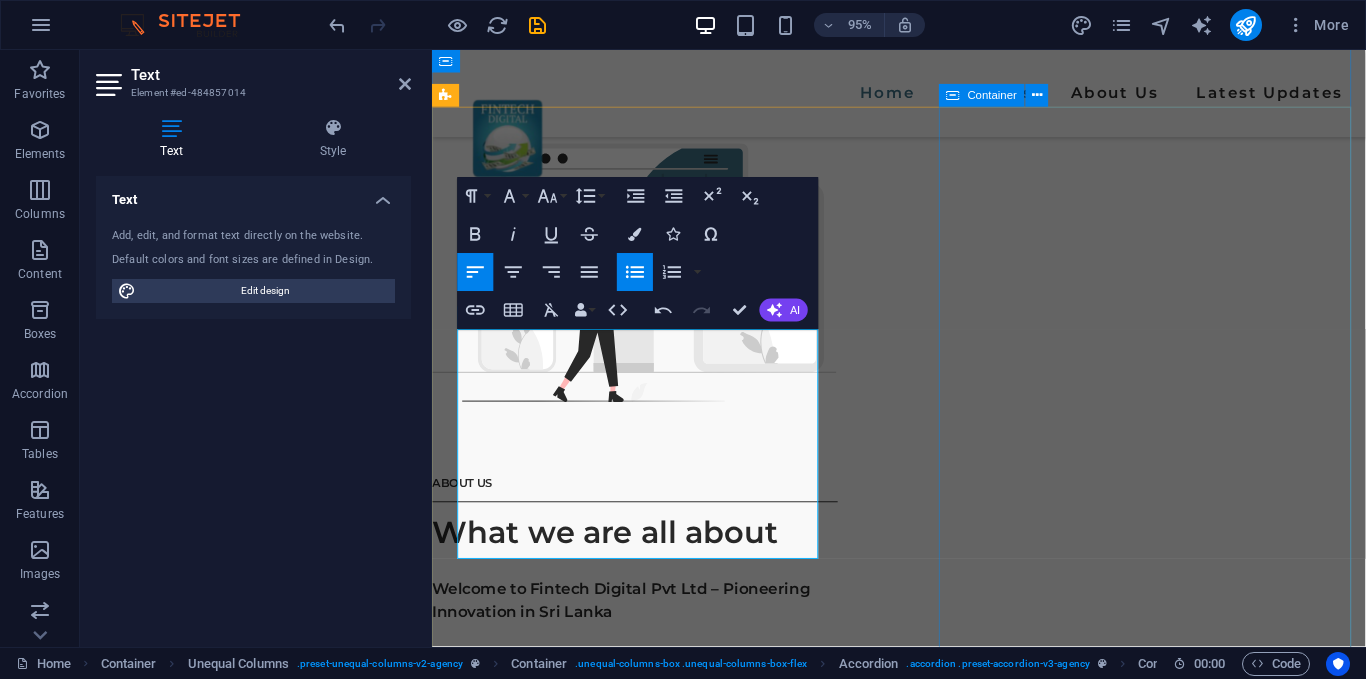 click at bounding box center [923, 4202] 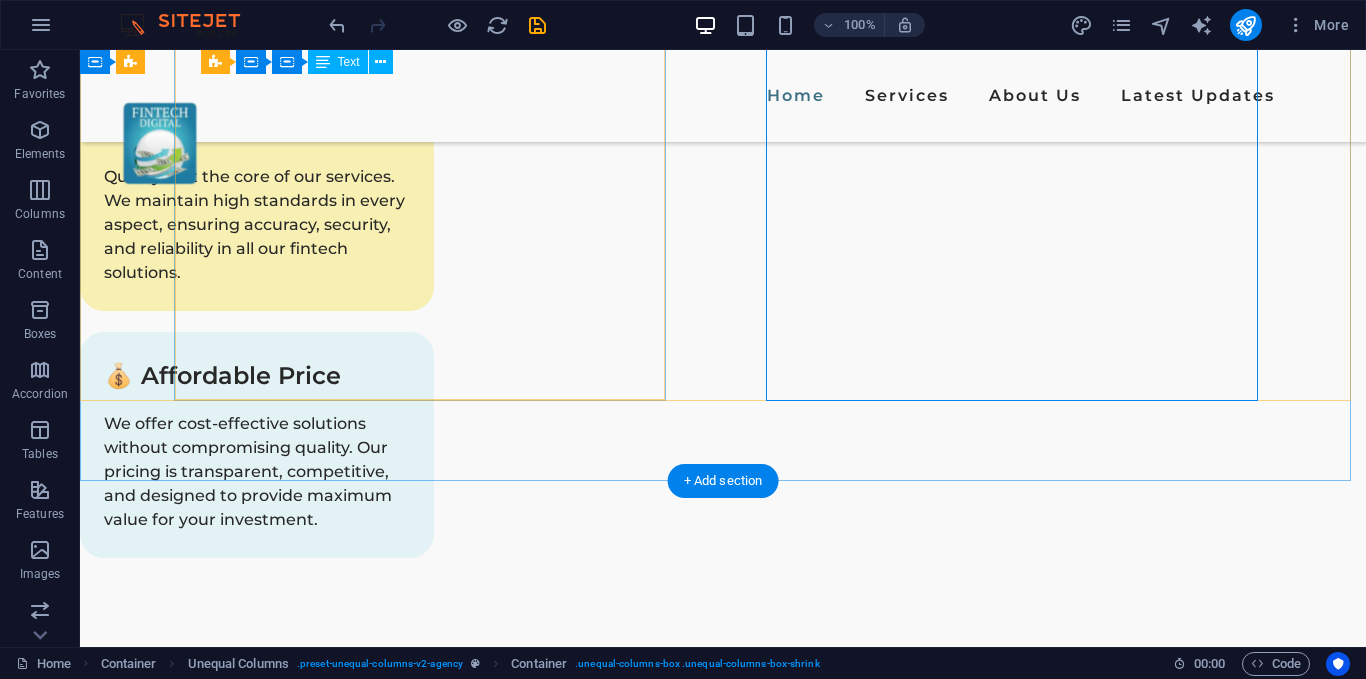 scroll, scrollTop: 4179, scrollLeft: 0, axis: vertical 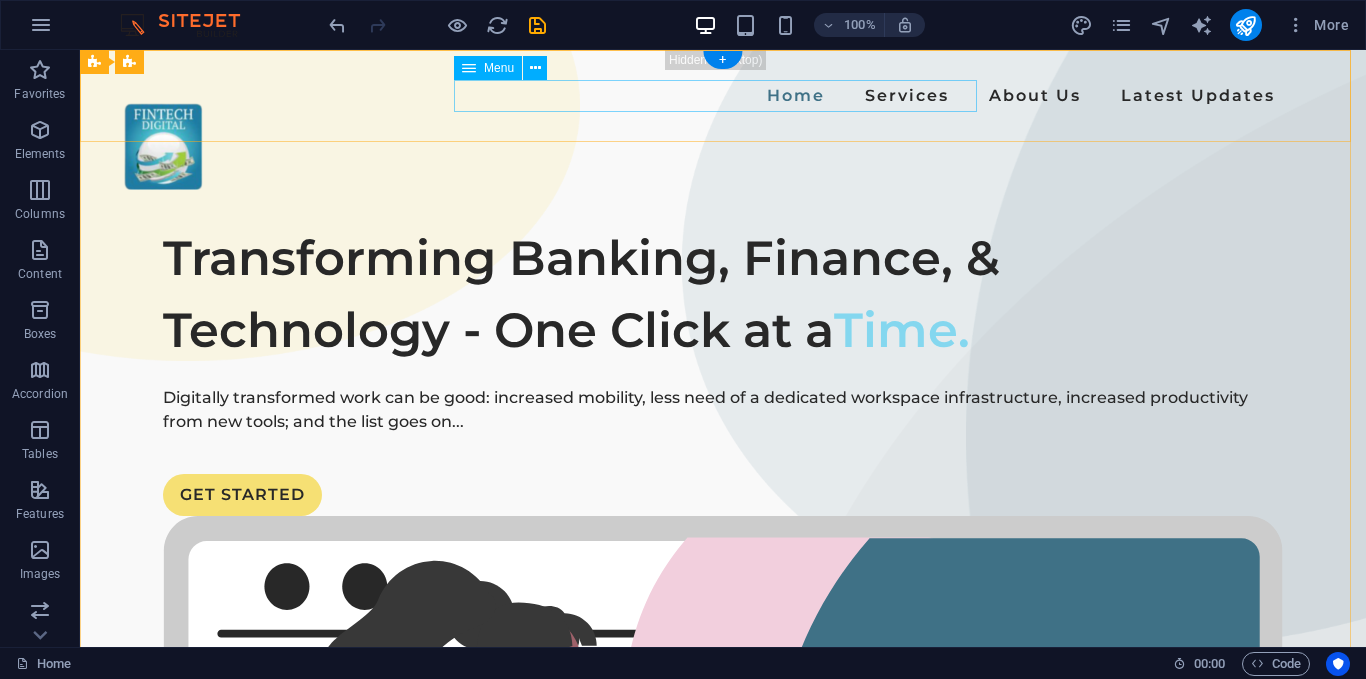 click on "Home Services About Us Latest Updates" at bounding box center (723, 96) 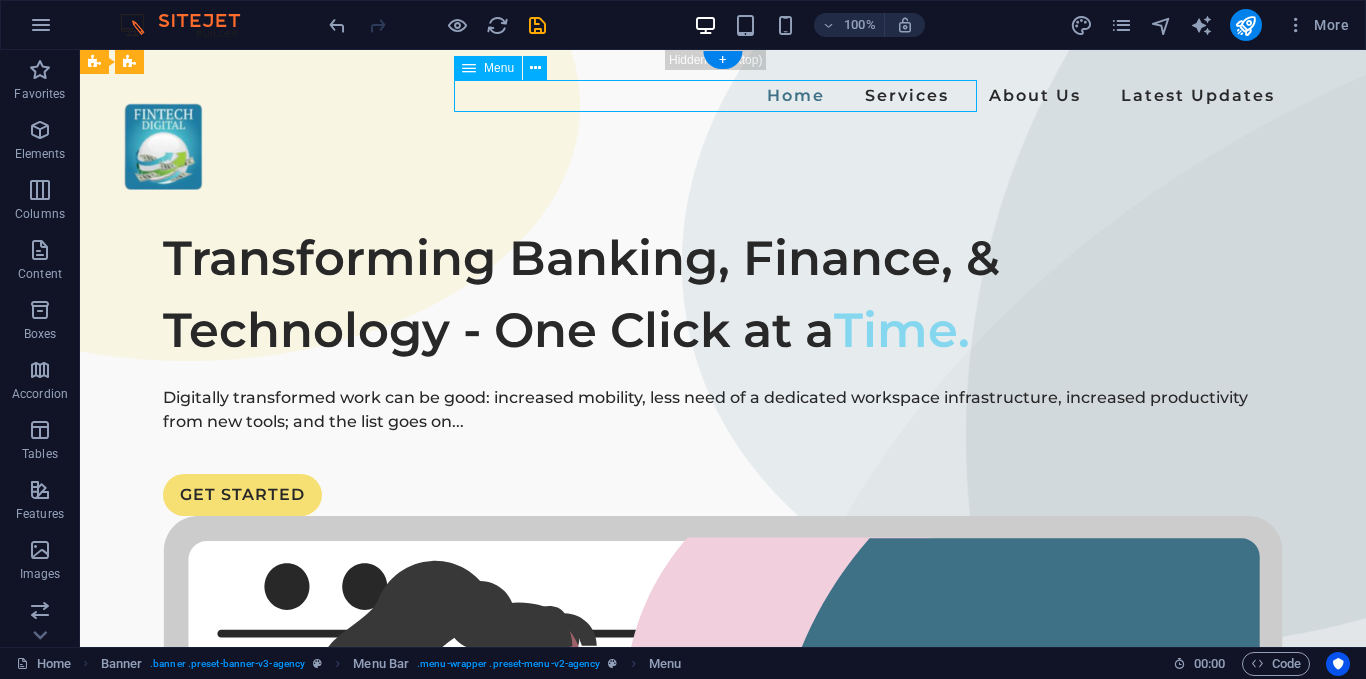 click on "Home Services About Us Latest Updates" at bounding box center (723, 96) 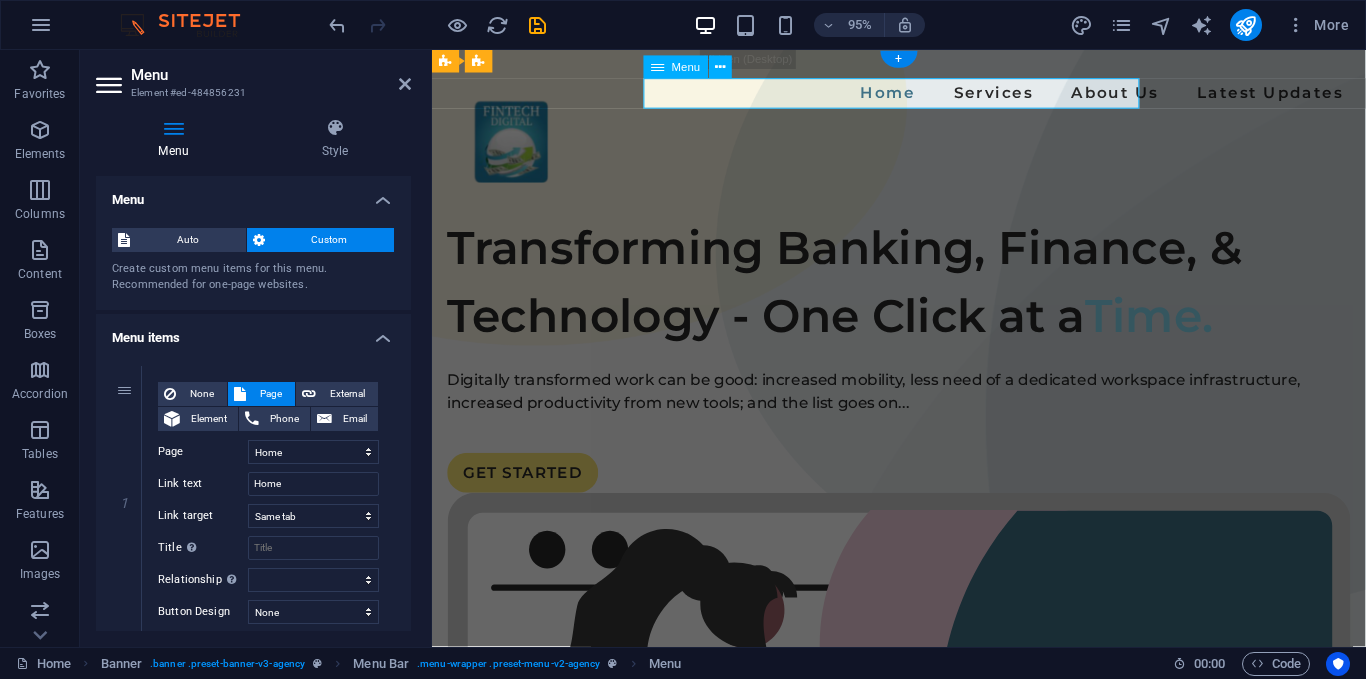 click on "Home Services About Us Latest Updates" at bounding box center (923, 96) 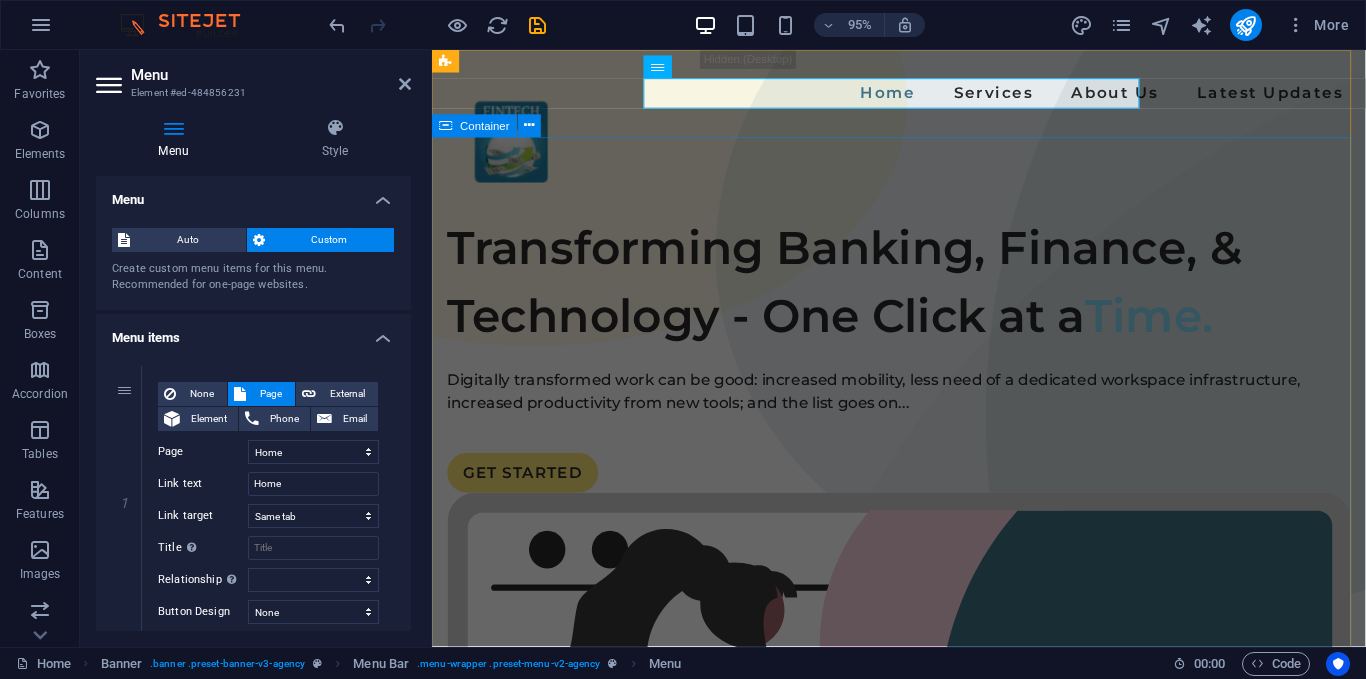 click on "Transforming Banking, Finance, & Technology - One Click at a  Time.   Digitally transformed work can be good: increased mobility, less need of a dedicated workspace infrastructure, increased productivity from new tools; and the list goes on... GET STARTED" at bounding box center (923, 821) 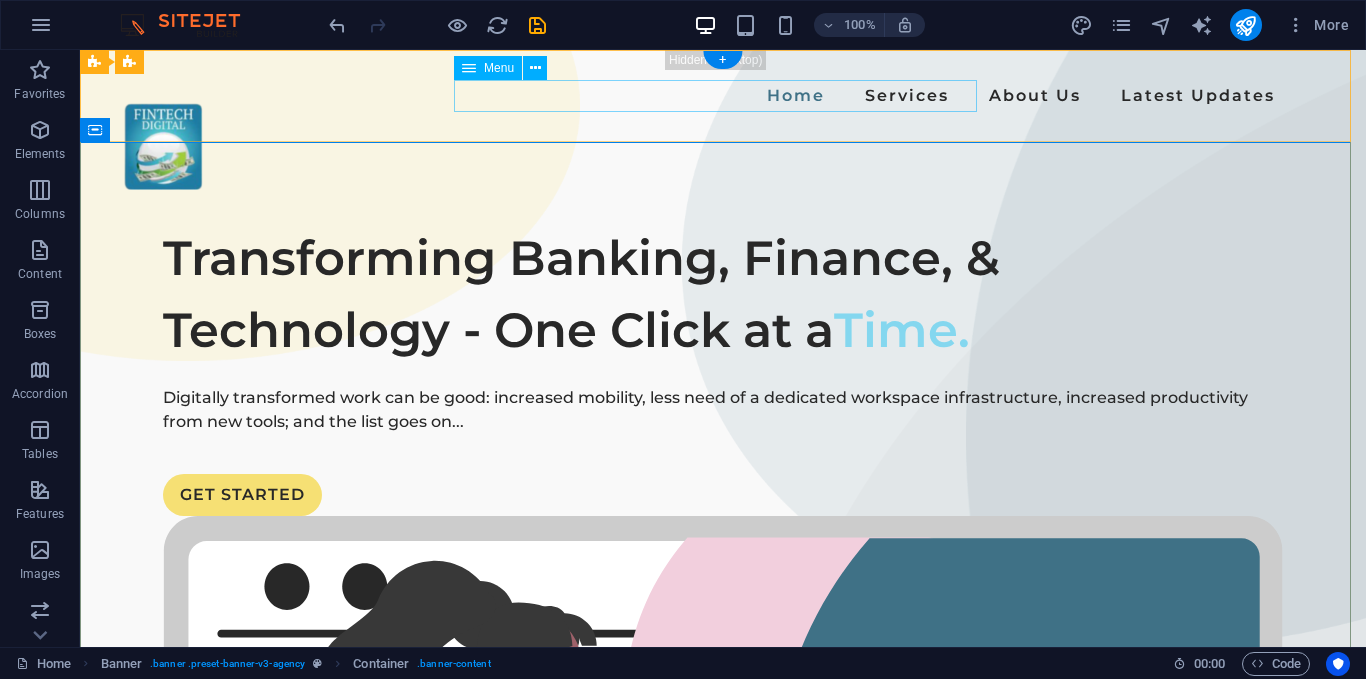 click on "Home Services About Us Latest Updates" at bounding box center (723, 96) 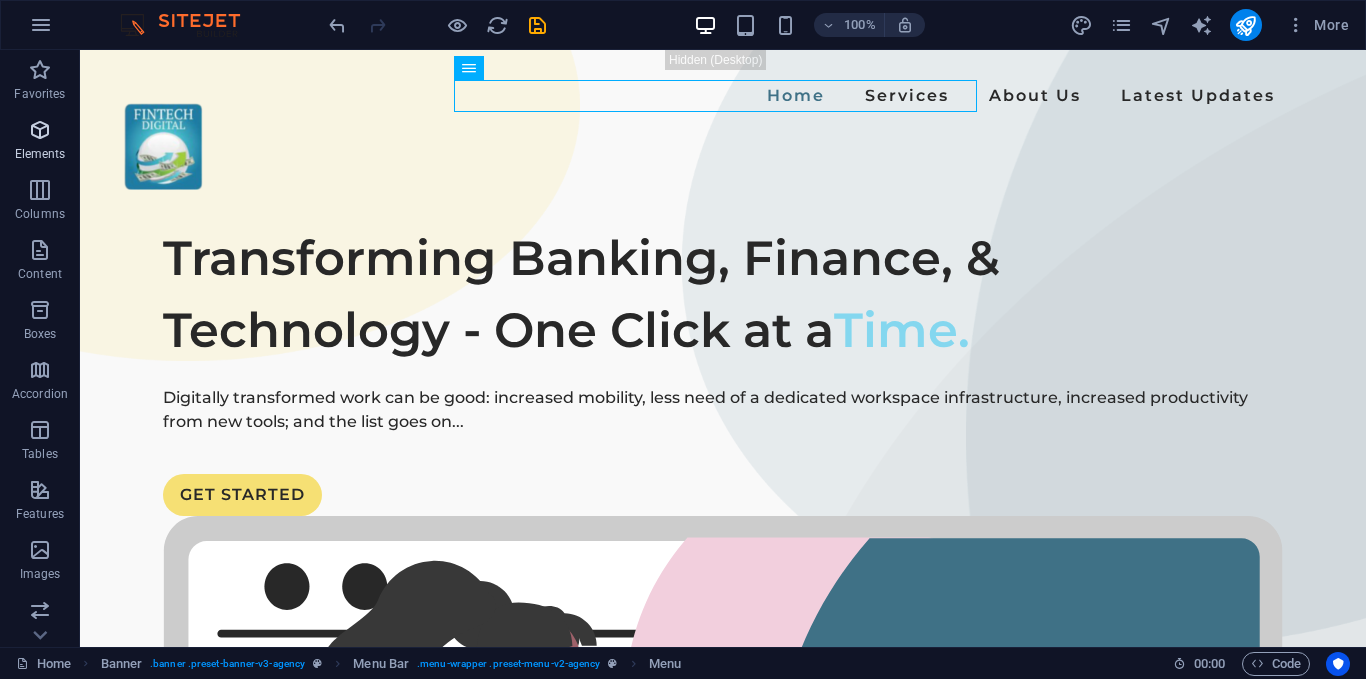 click at bounding box center [40, 130] 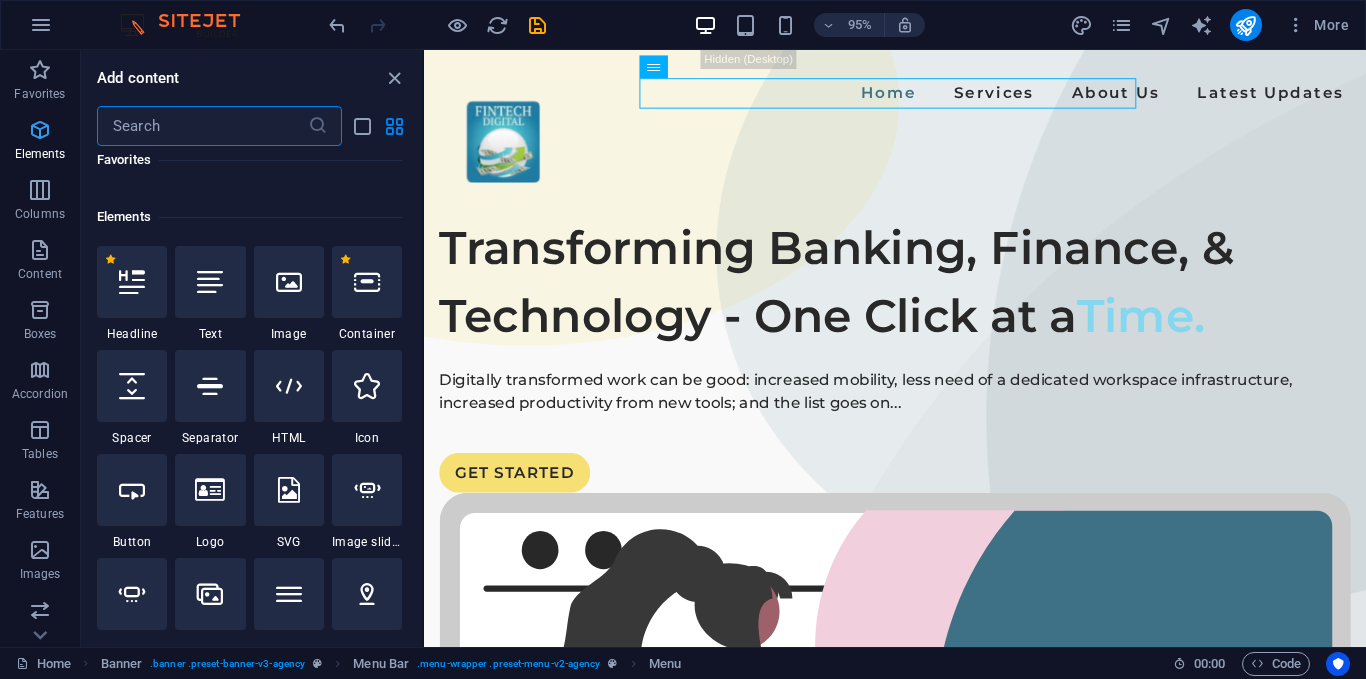 scroll, scrollTop: 213, scrollLeft: 0, axis: vertical 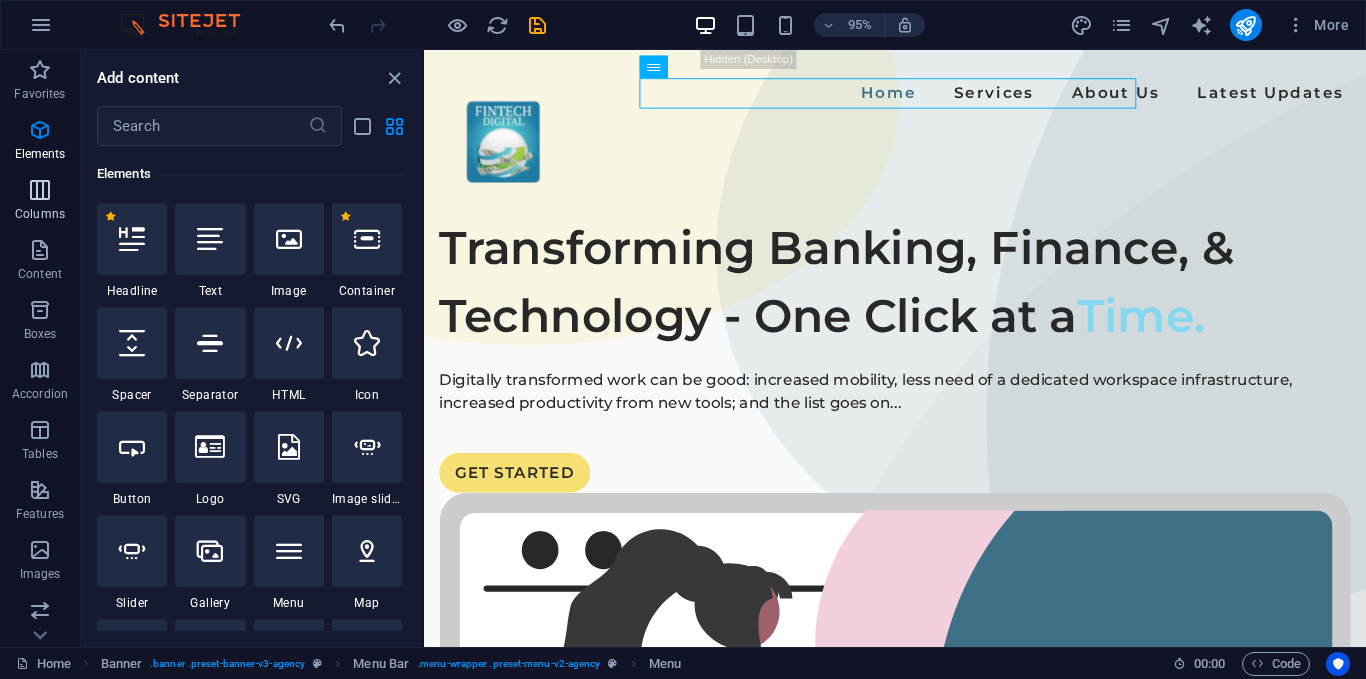click at bounding box center [40, 190] 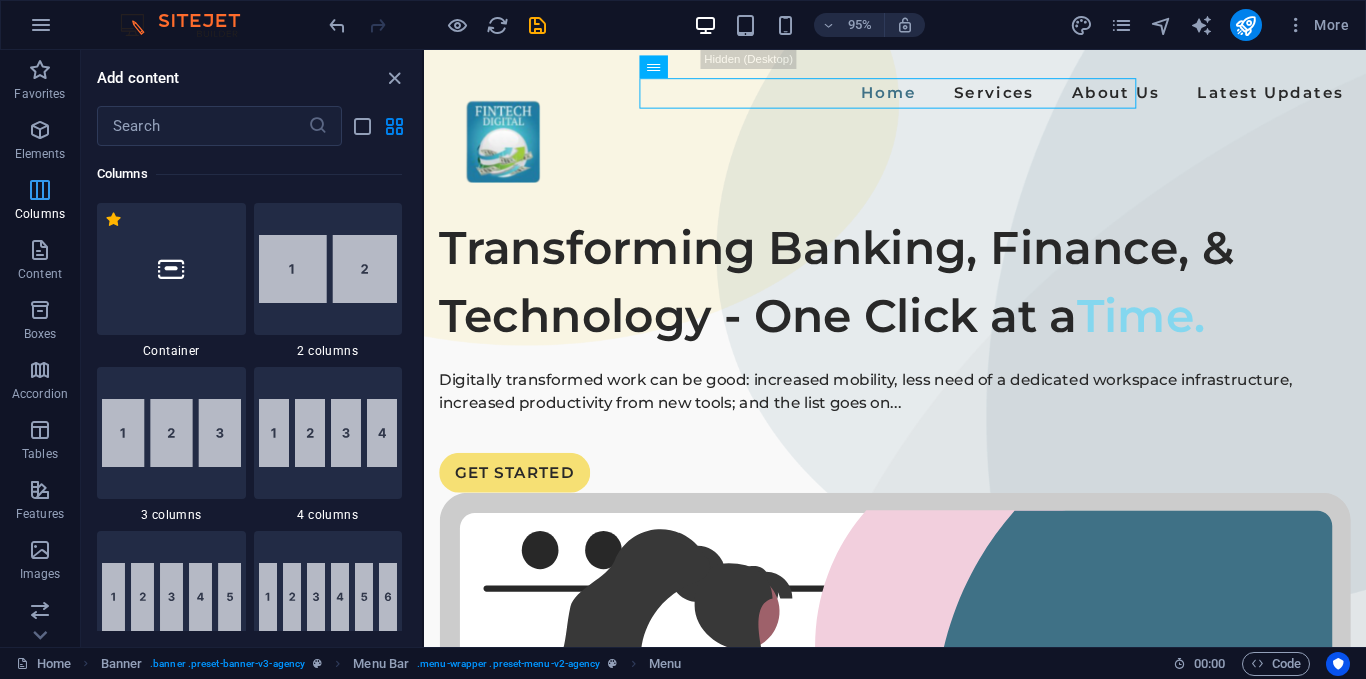 scroll, scrollTop: 990, scrollLeft: 0, axis: vertical 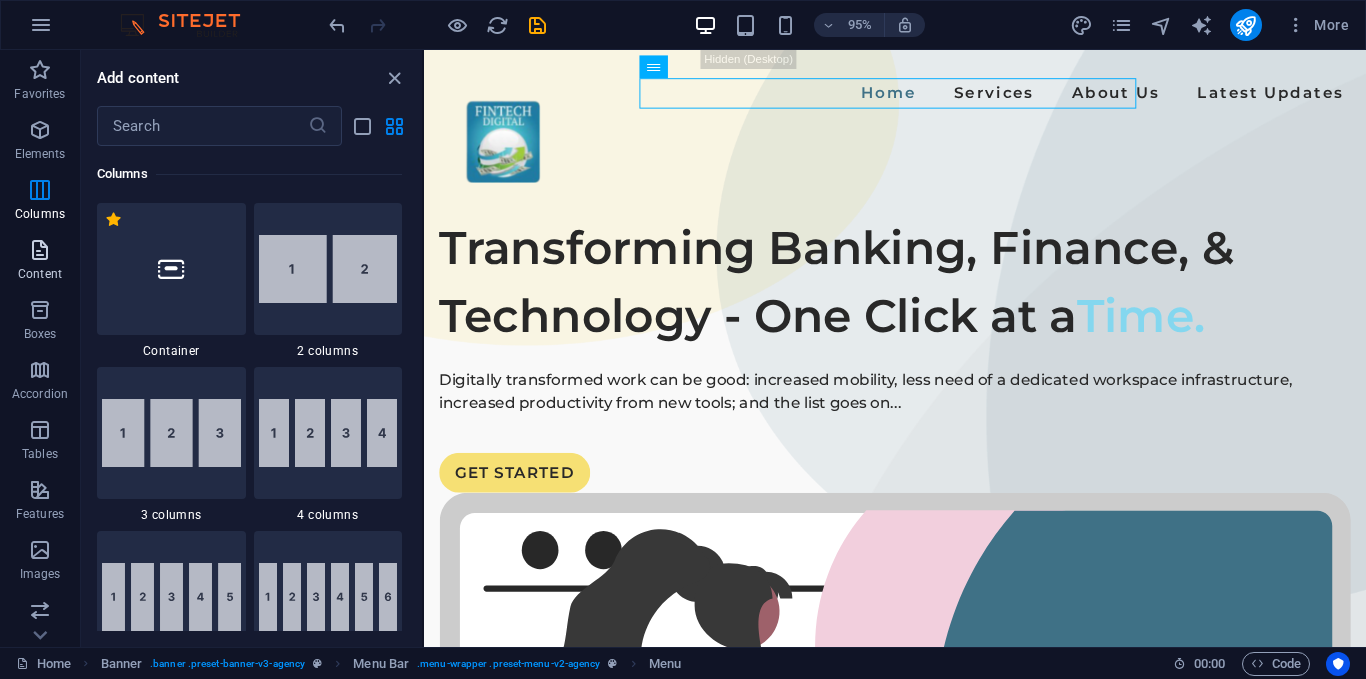 click at bounding box center (40, 250) 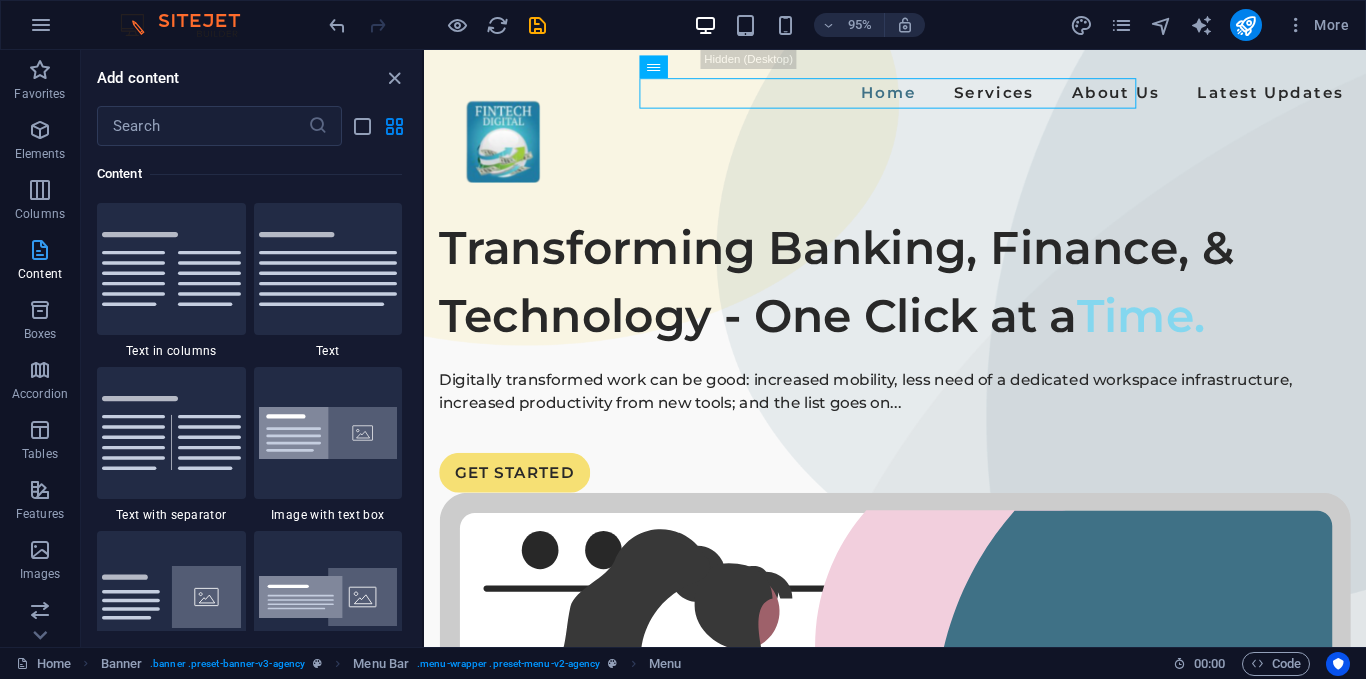 scroll, scrollTop: 3499, scrollLeft: 0, axis: vertical 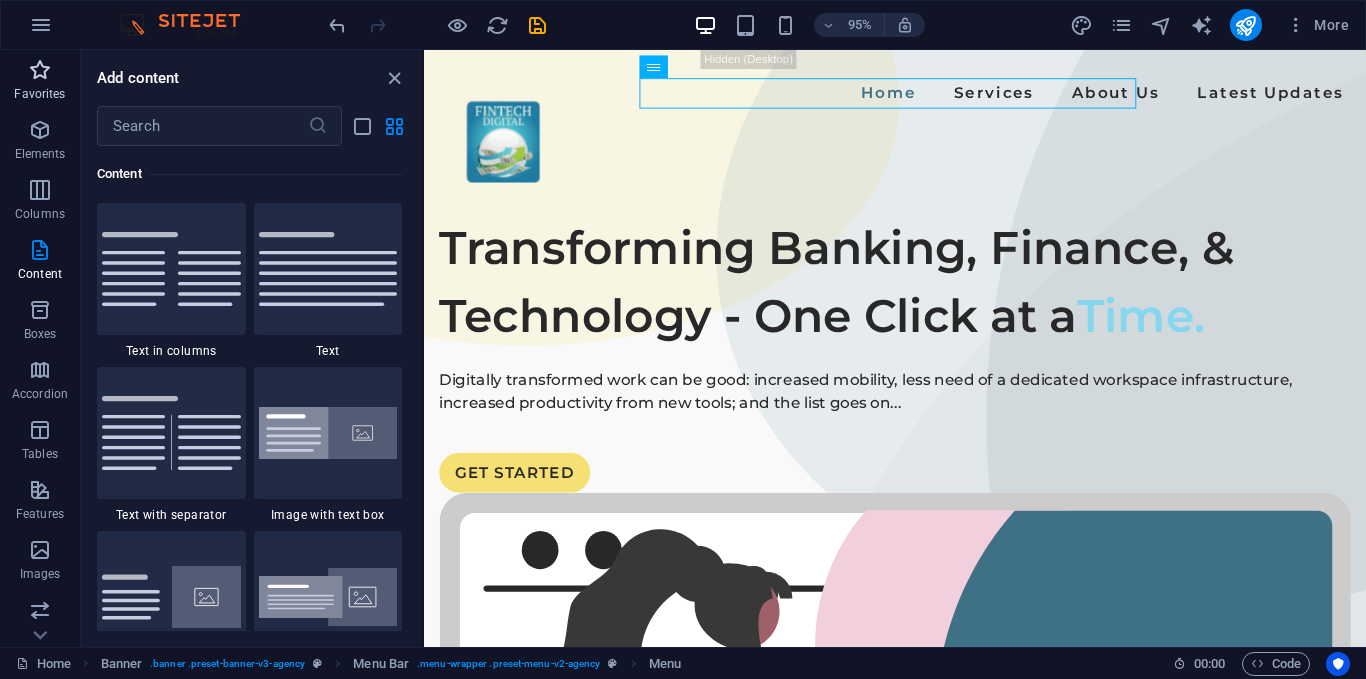 click at bounding box center [40, 70] 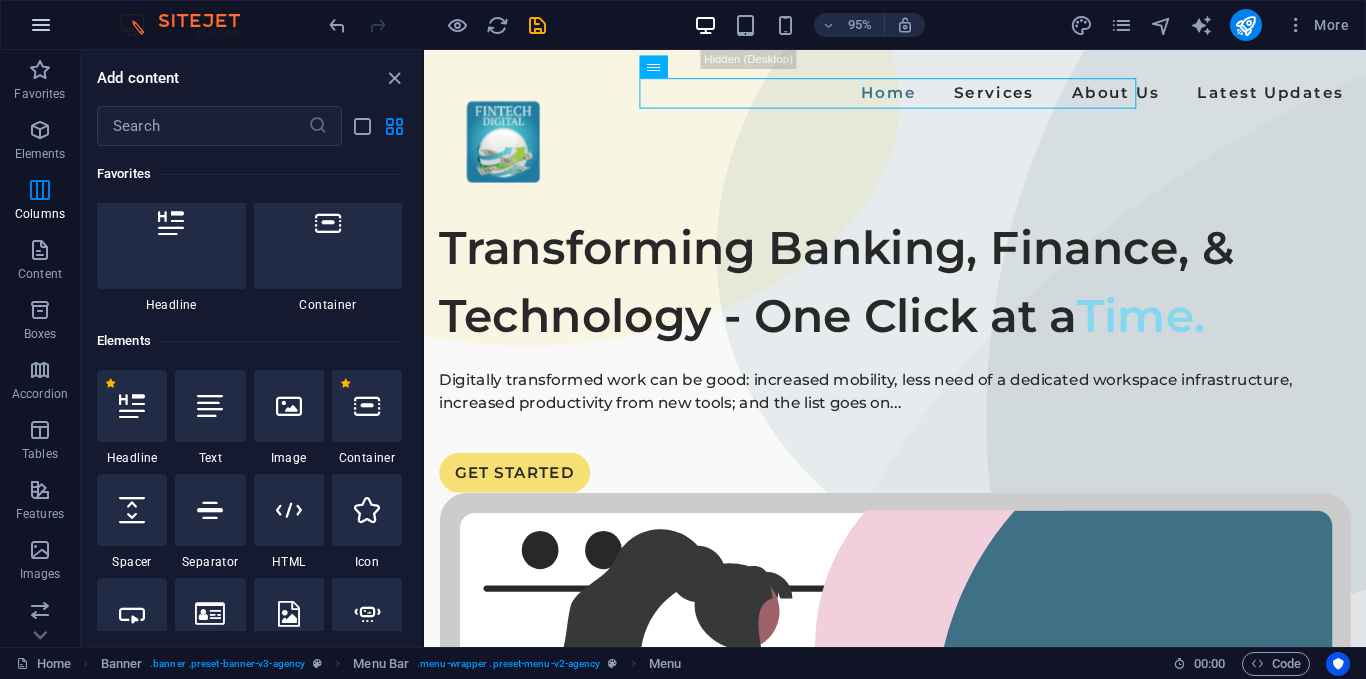 scroll, scrollTop: 1, scrollLeft: 0, axis: vertical 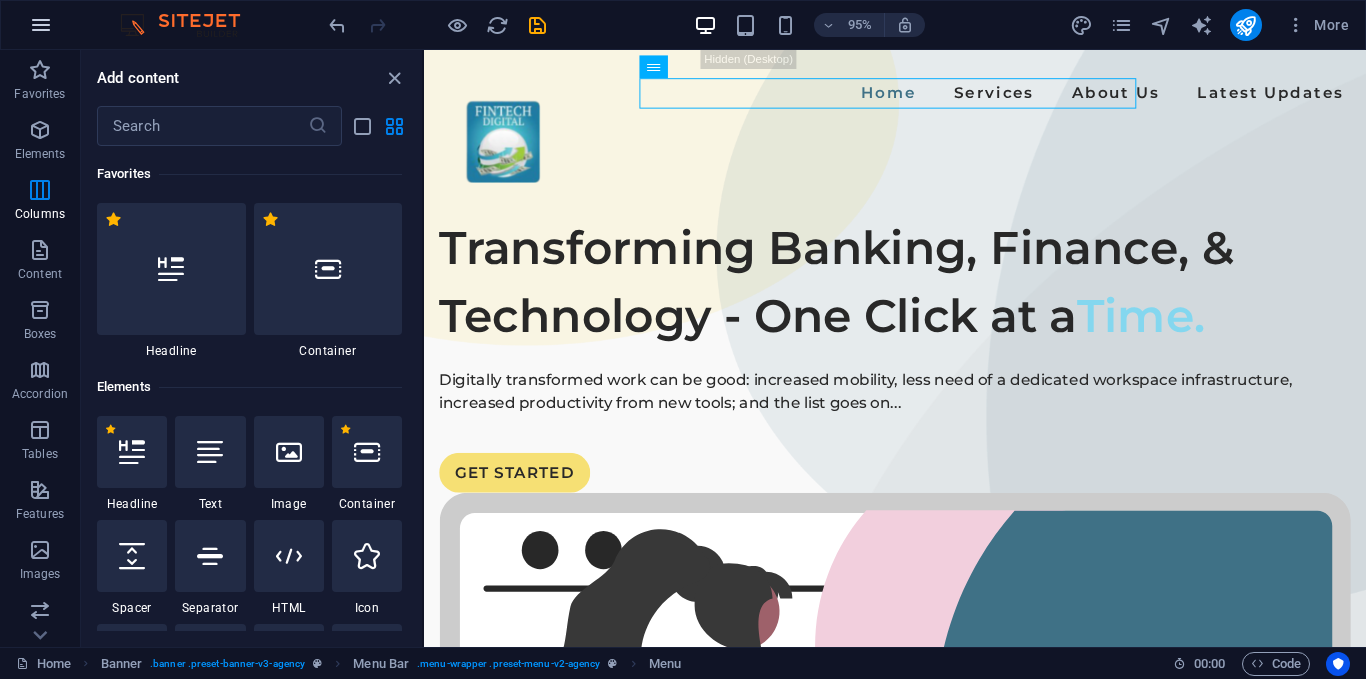 click at bounding box center (41, 25) 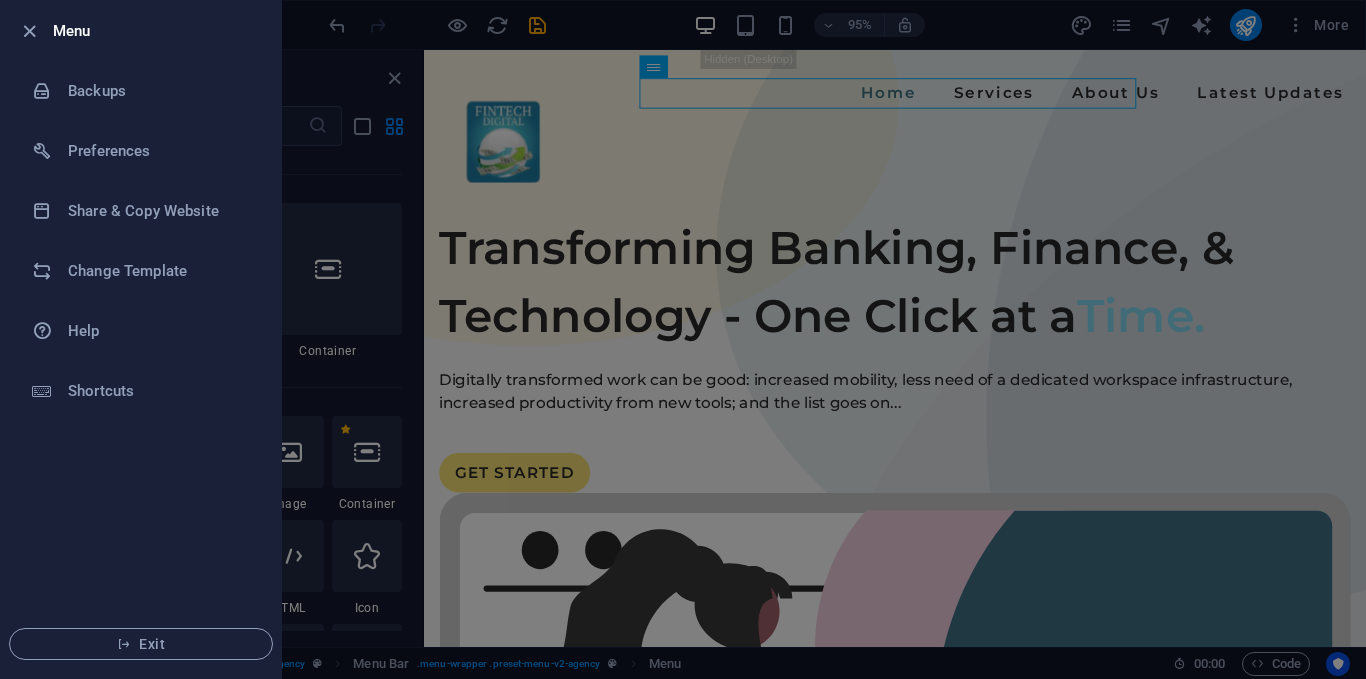 click at bounding box center (683, 339) 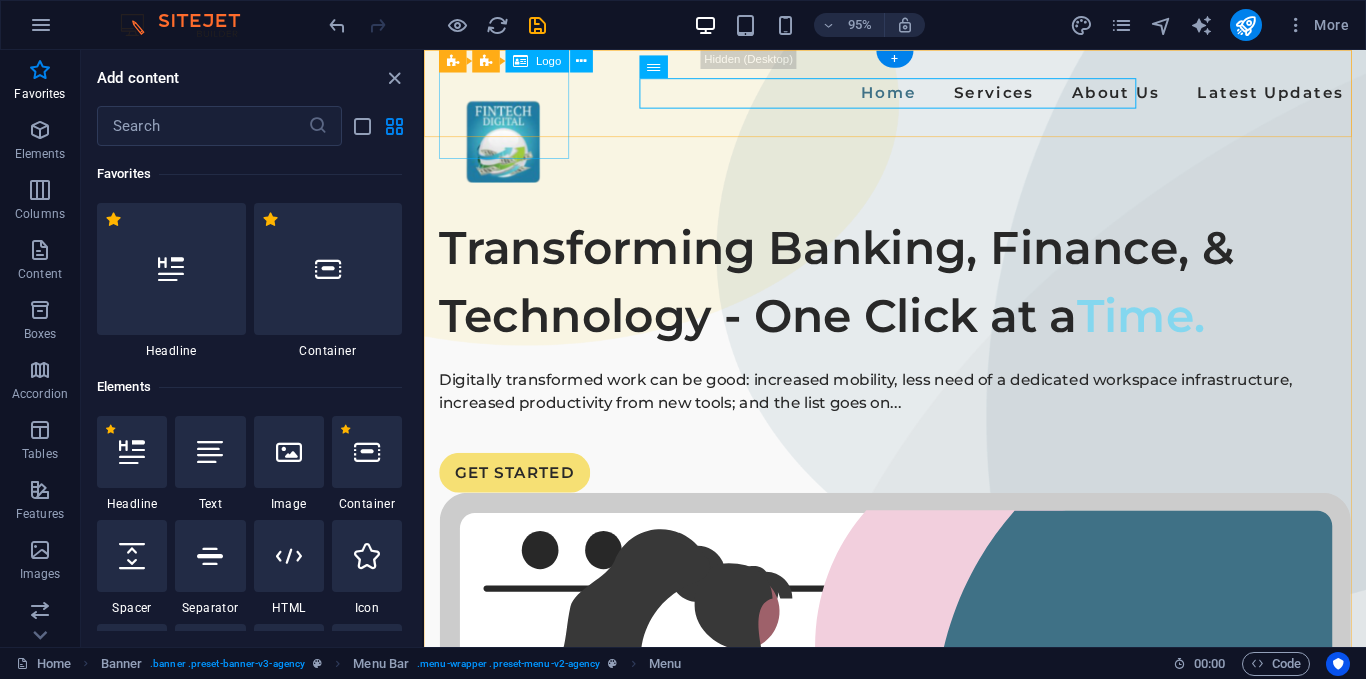click at bounding box center [508, 148] 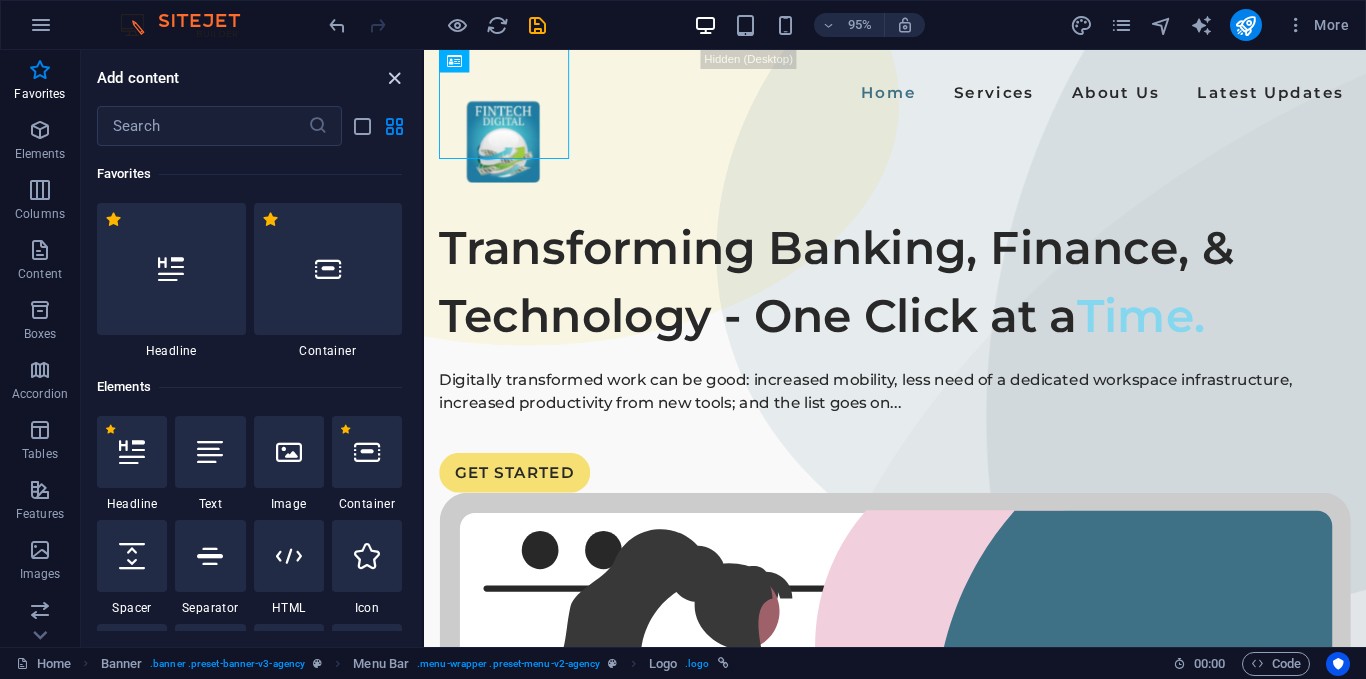 click at bounding box center (394, 78) 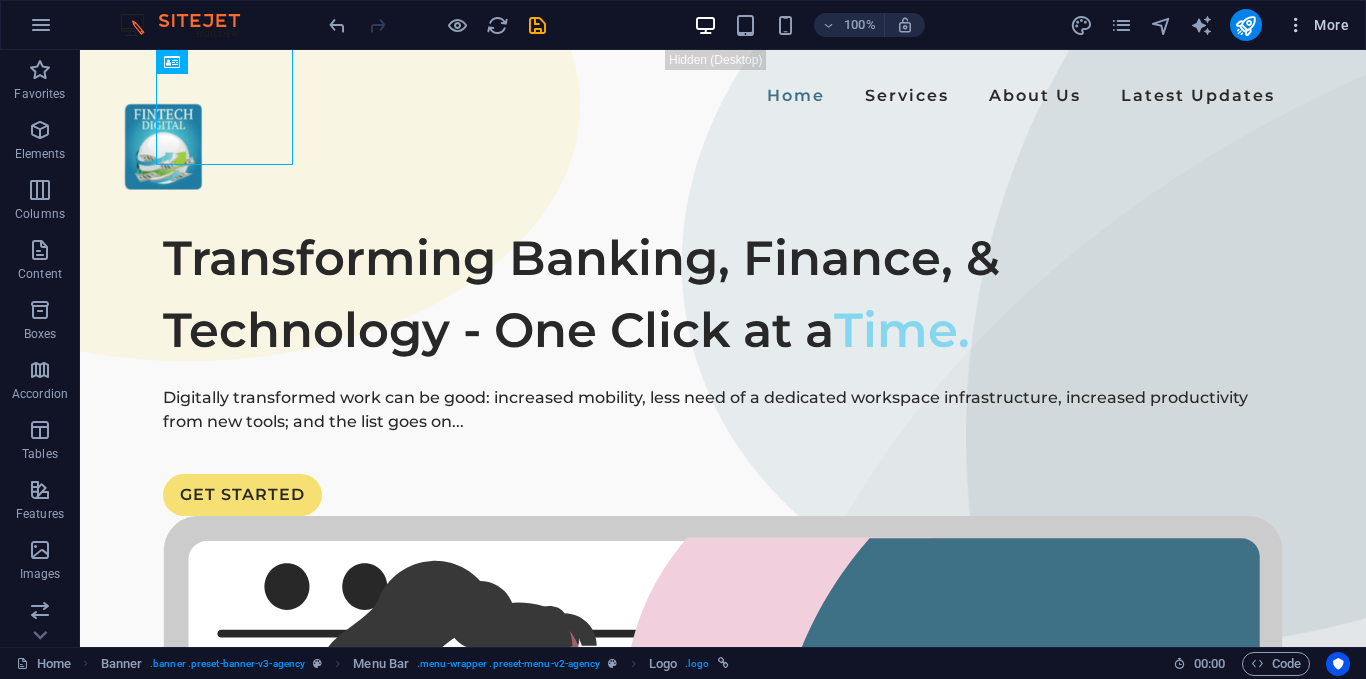 click on "More" at bounding box center (1317, 25) 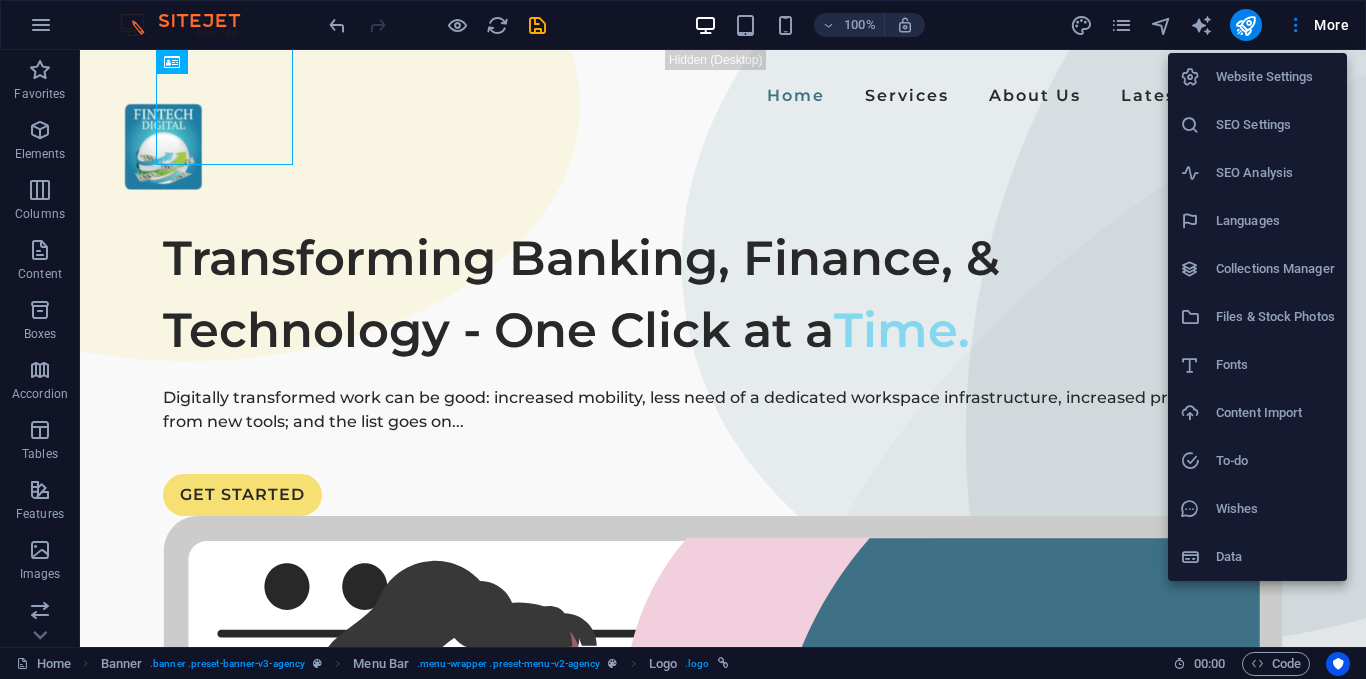 click at bounding box center (683, 339) 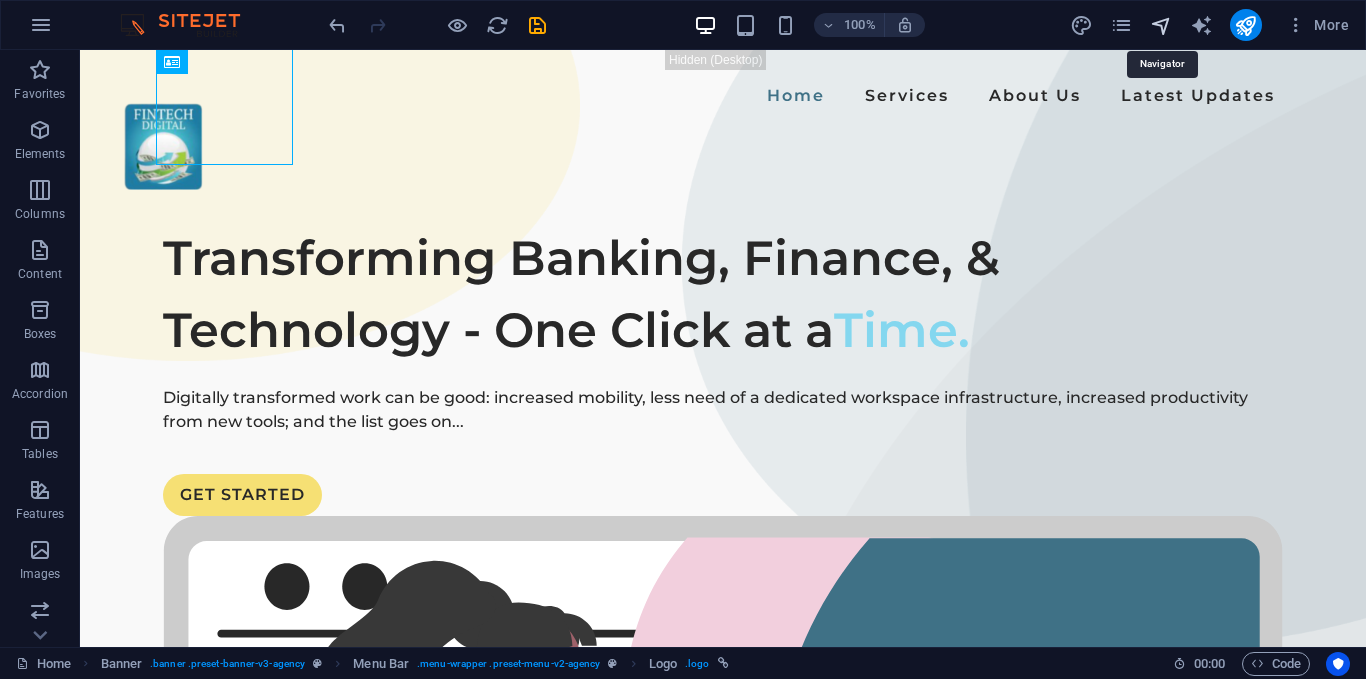 click at bounding box center (1161, 25) 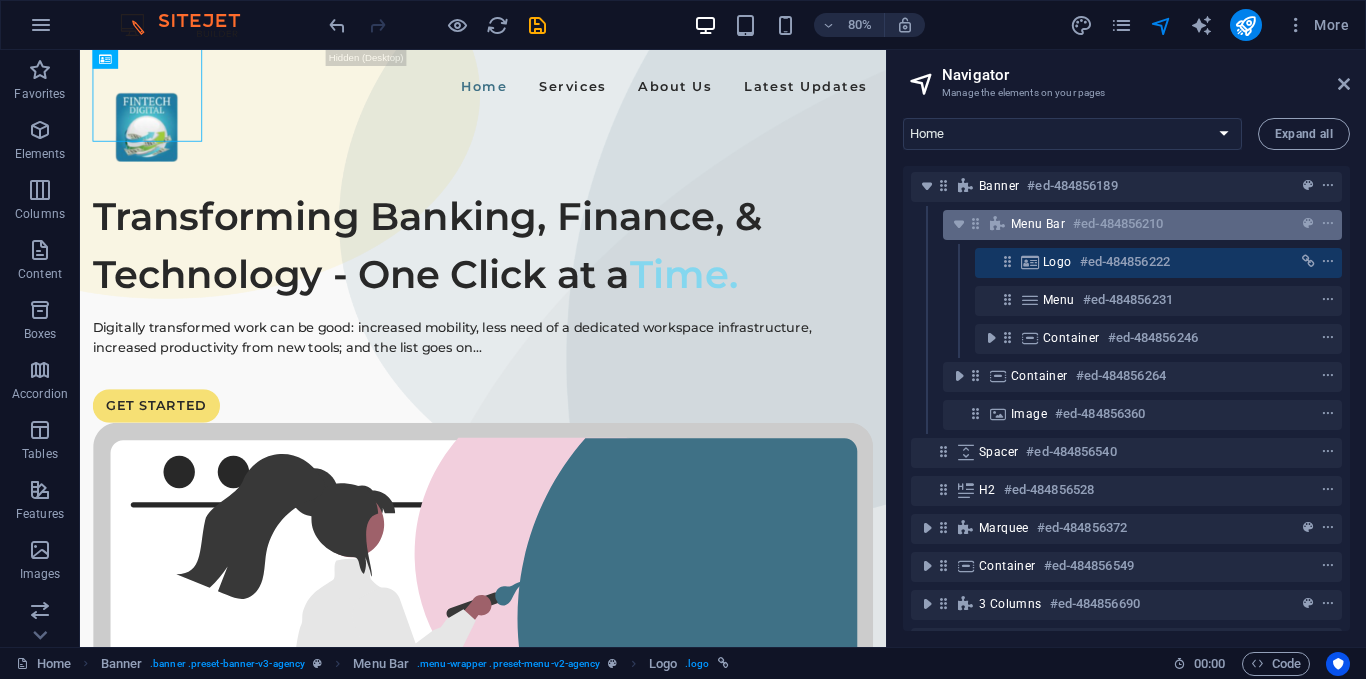 scroll, scrollTop: 0, scrollLeft: 0, axis: both 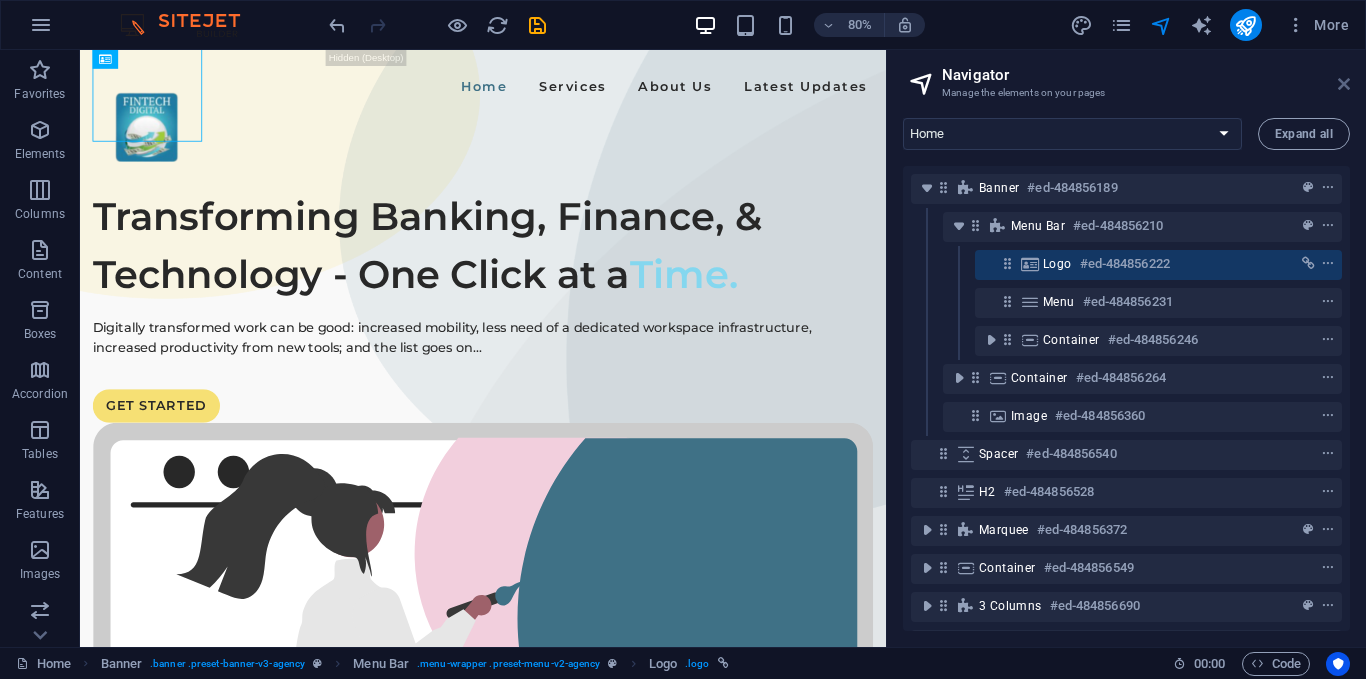 click at bounding box center [1344, 84] 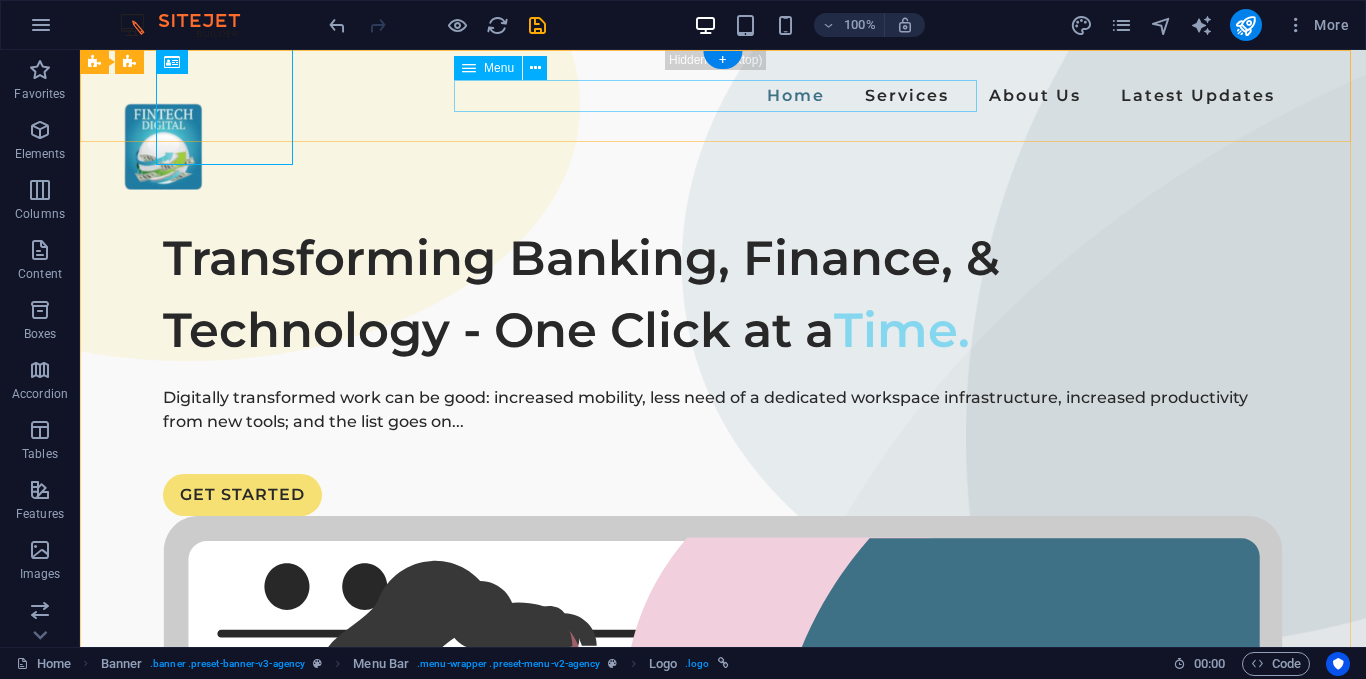 click on "Home Services About Us Latest Updates" at bounding box center [723, 96] 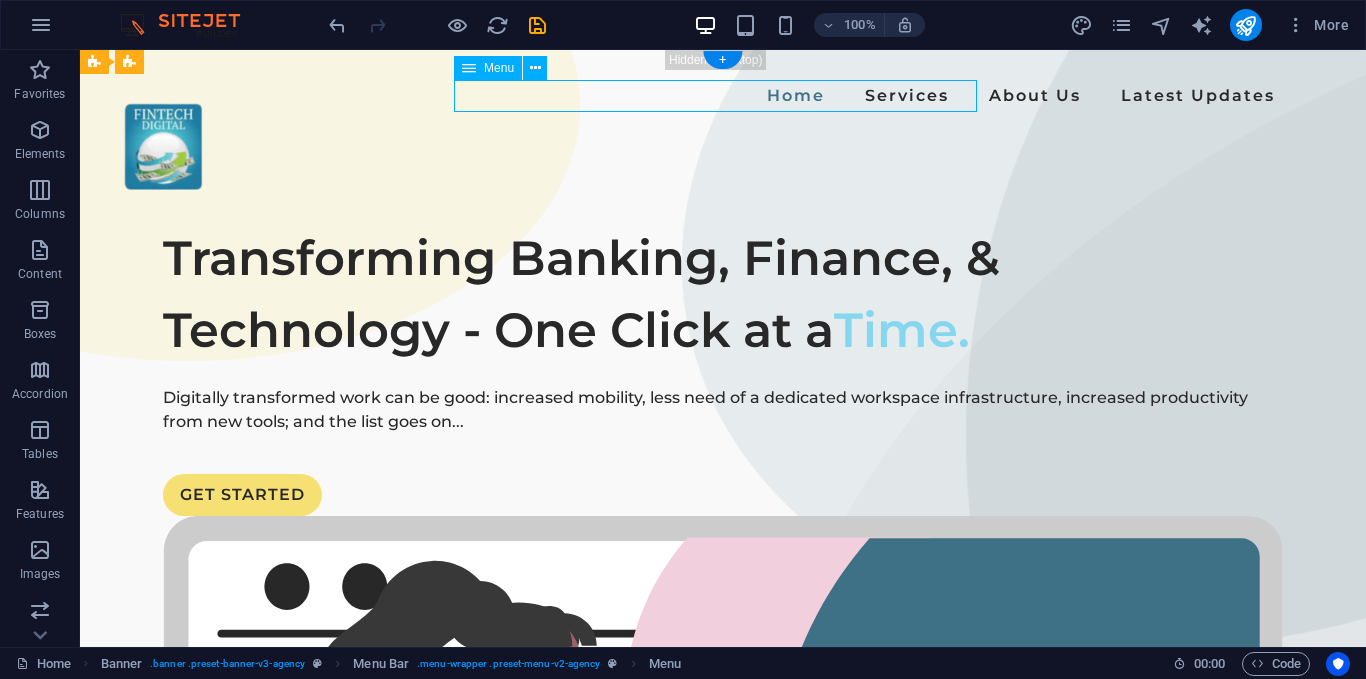 click on "Home Services About Us Latest Updates" at bounding box center (723, 96) 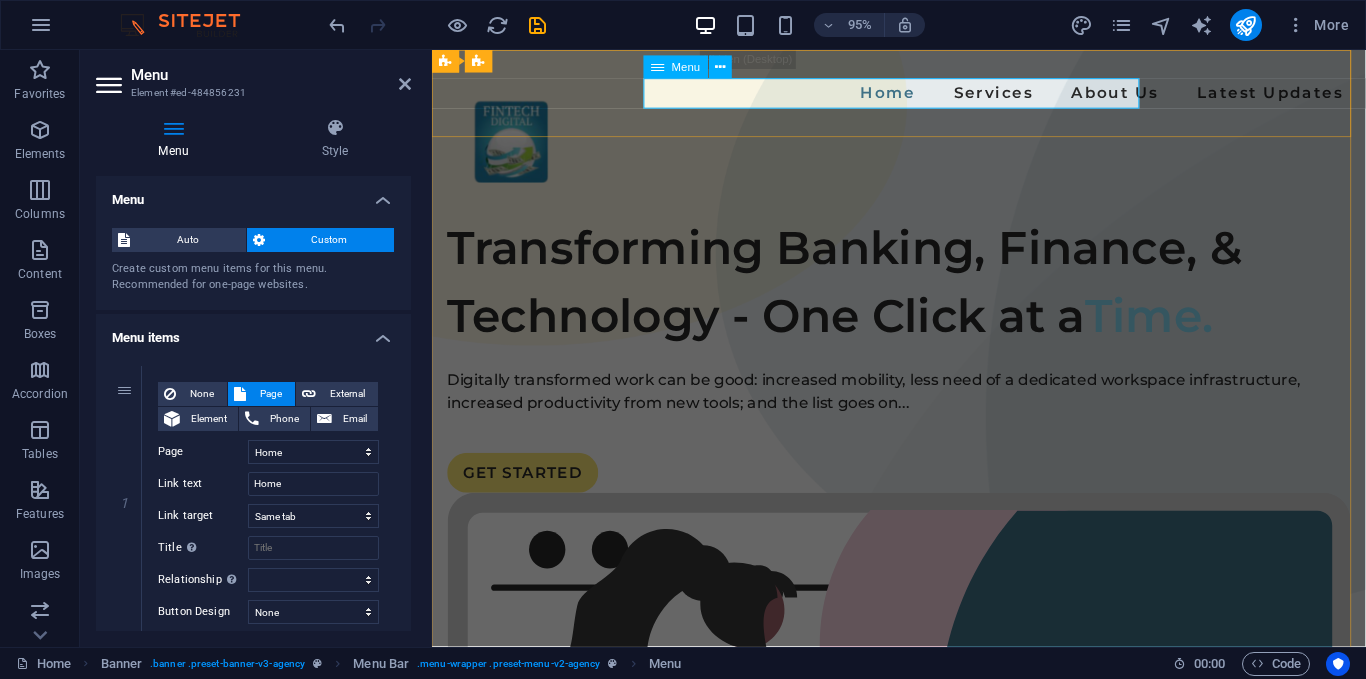 click on "Home Services About Us Latest Updates" at bounding box center [923, 96] 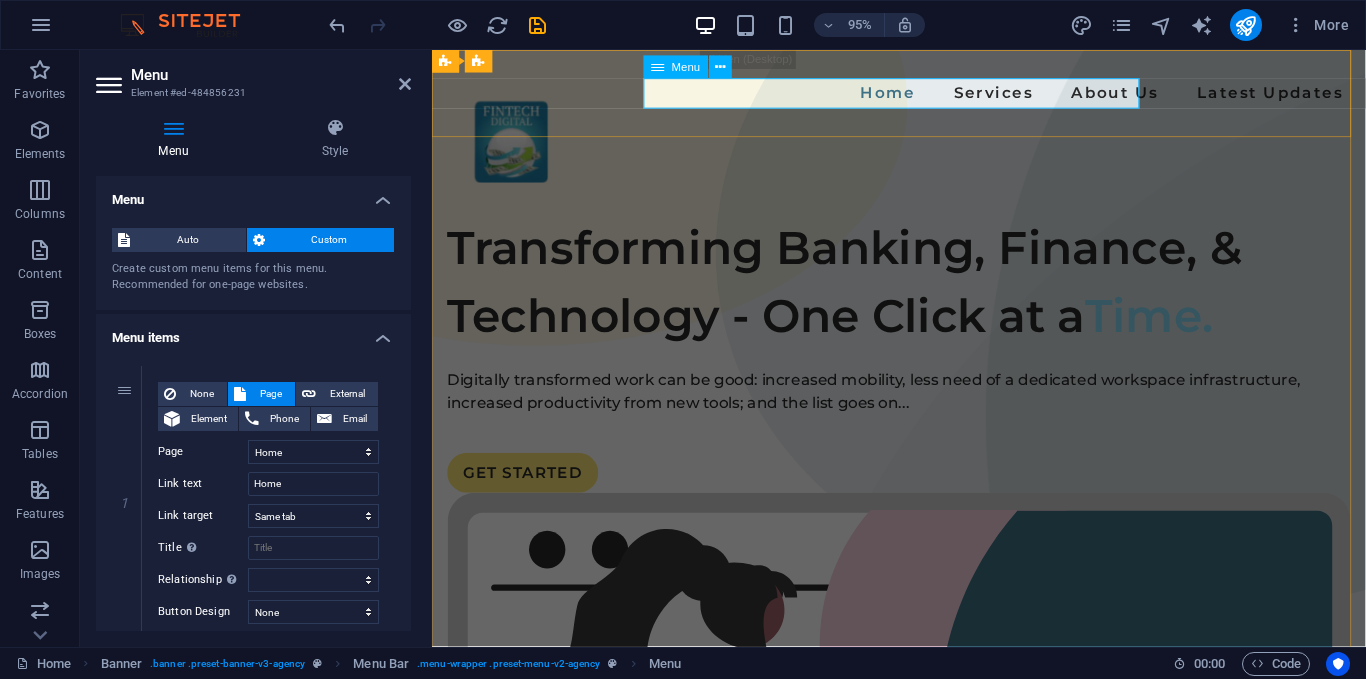 click on "Home Services About Us Latest Updates" at bounding box center [923, 96] 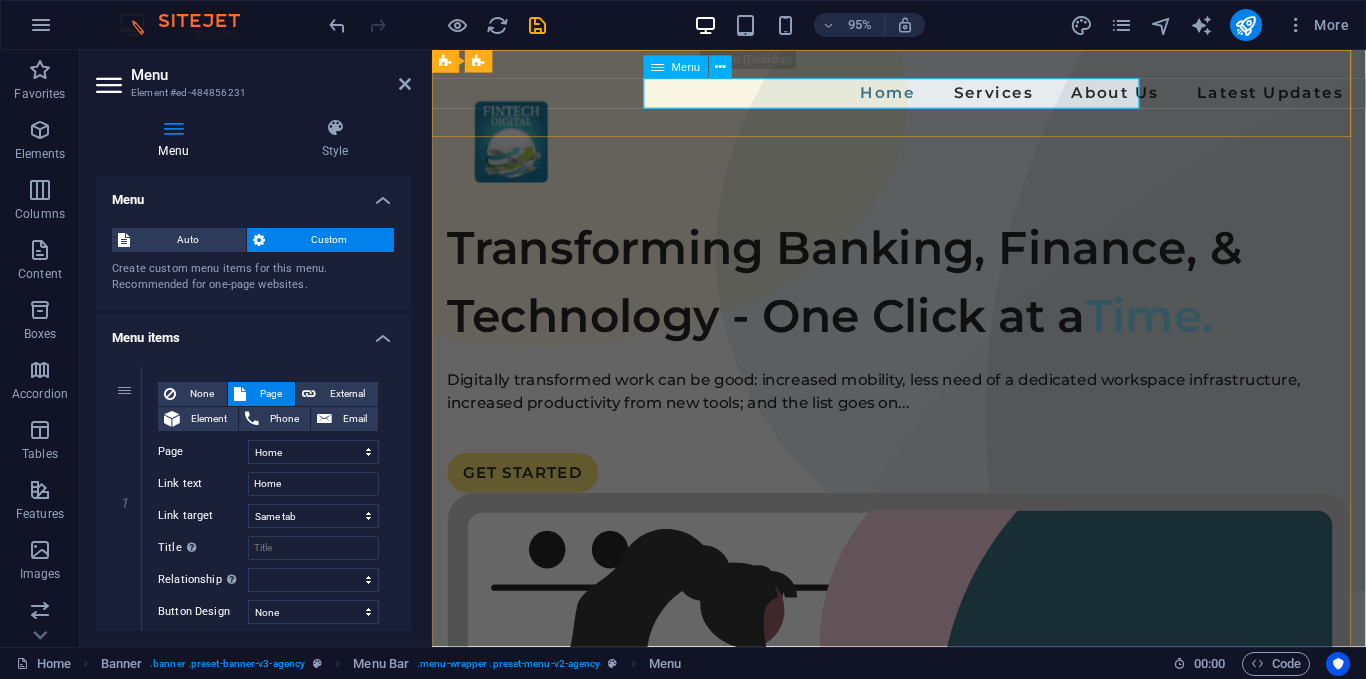 click on "Home Services About Us Latest Updates" at bounding box center [923, 96] 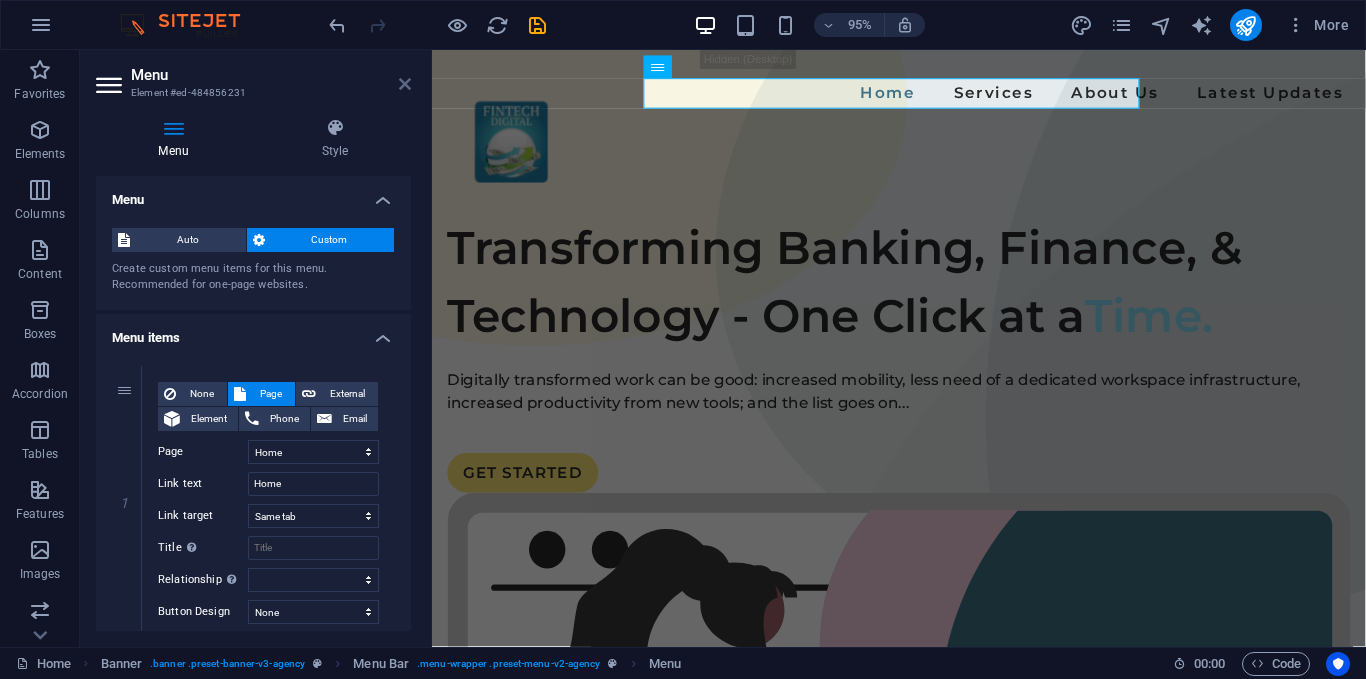 click at bounding box center [405, 84] 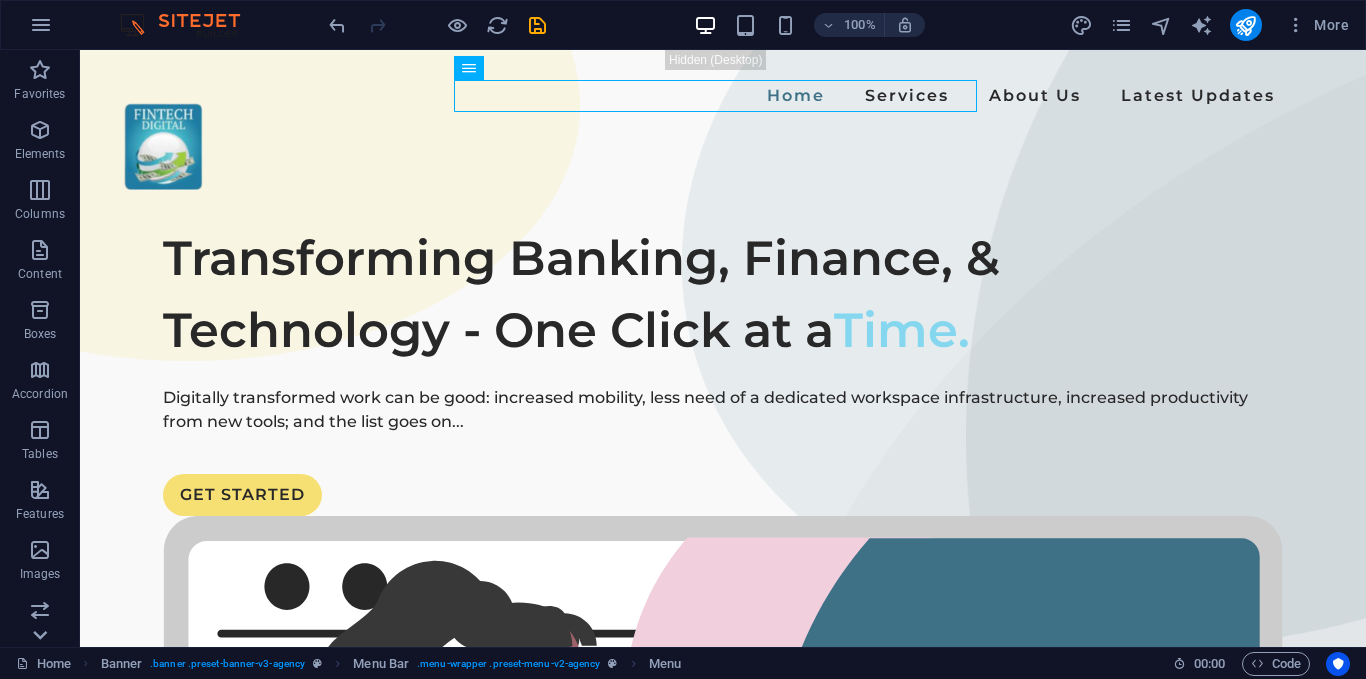 click 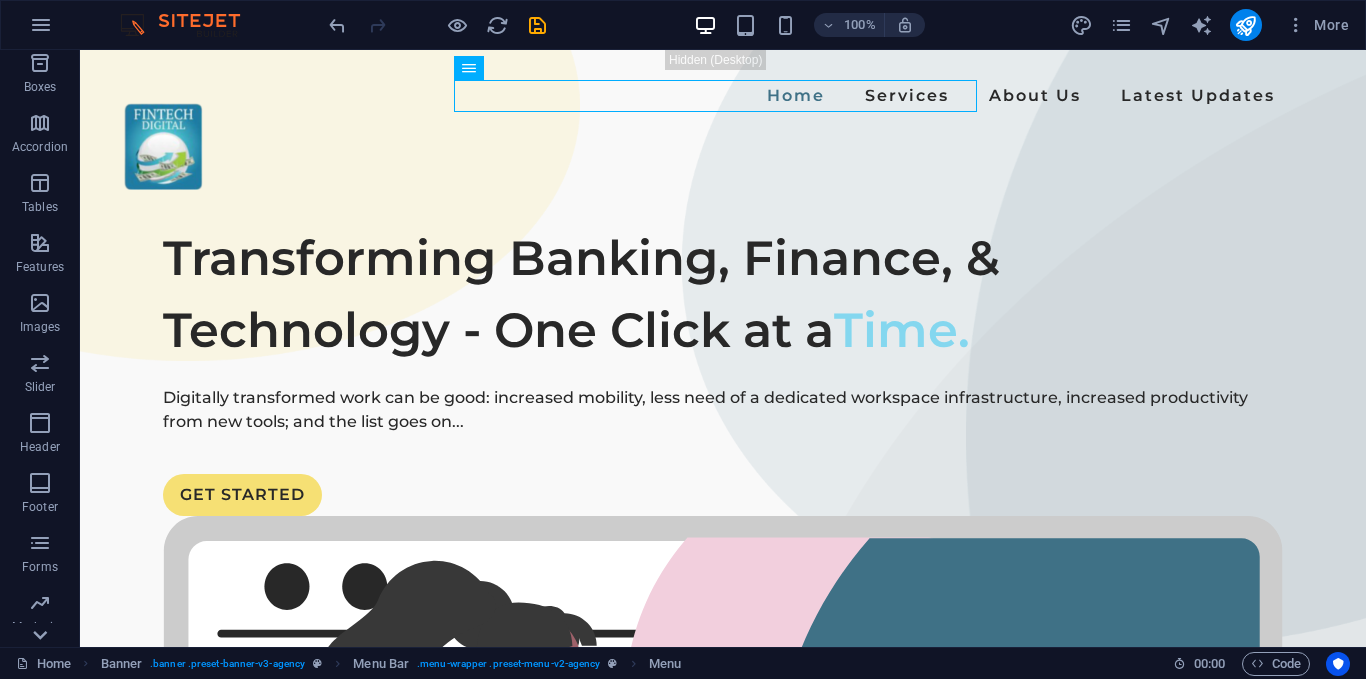 scroll, scrollTop: 303, scrollLeft: 0, axis: vertical 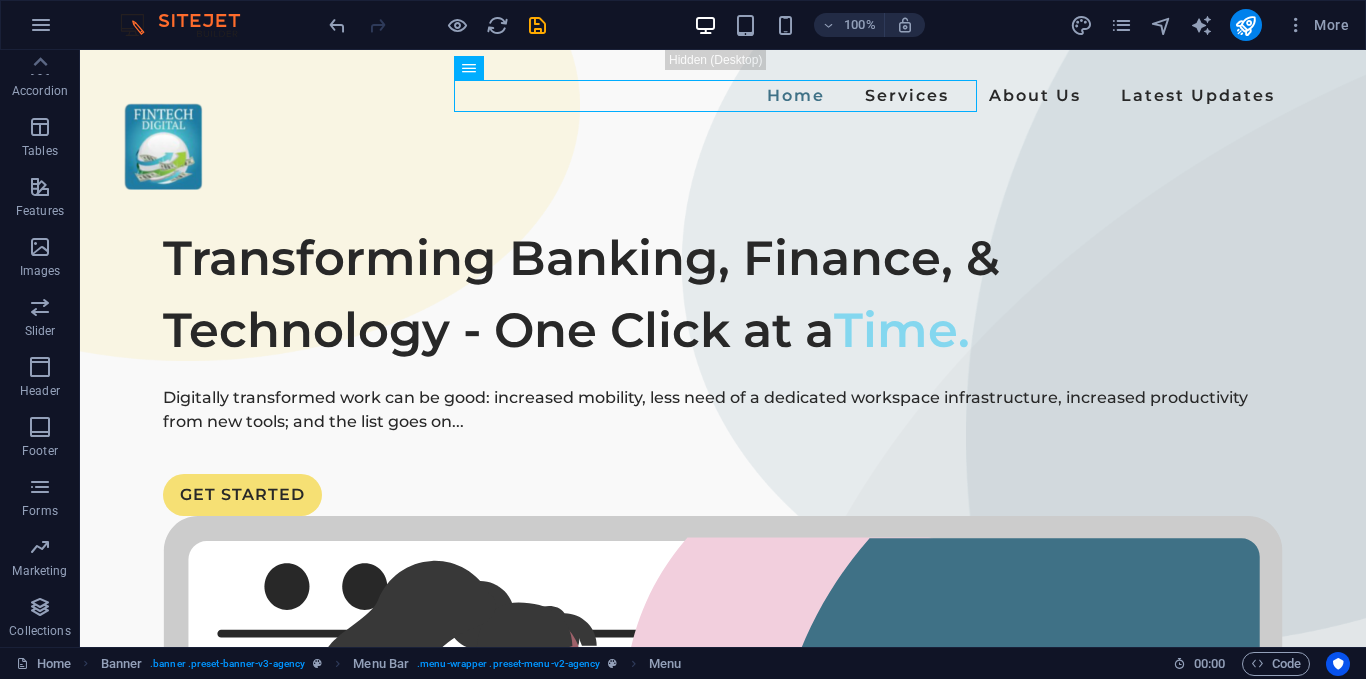 click on "Collections" at bounding box center [39, 631] 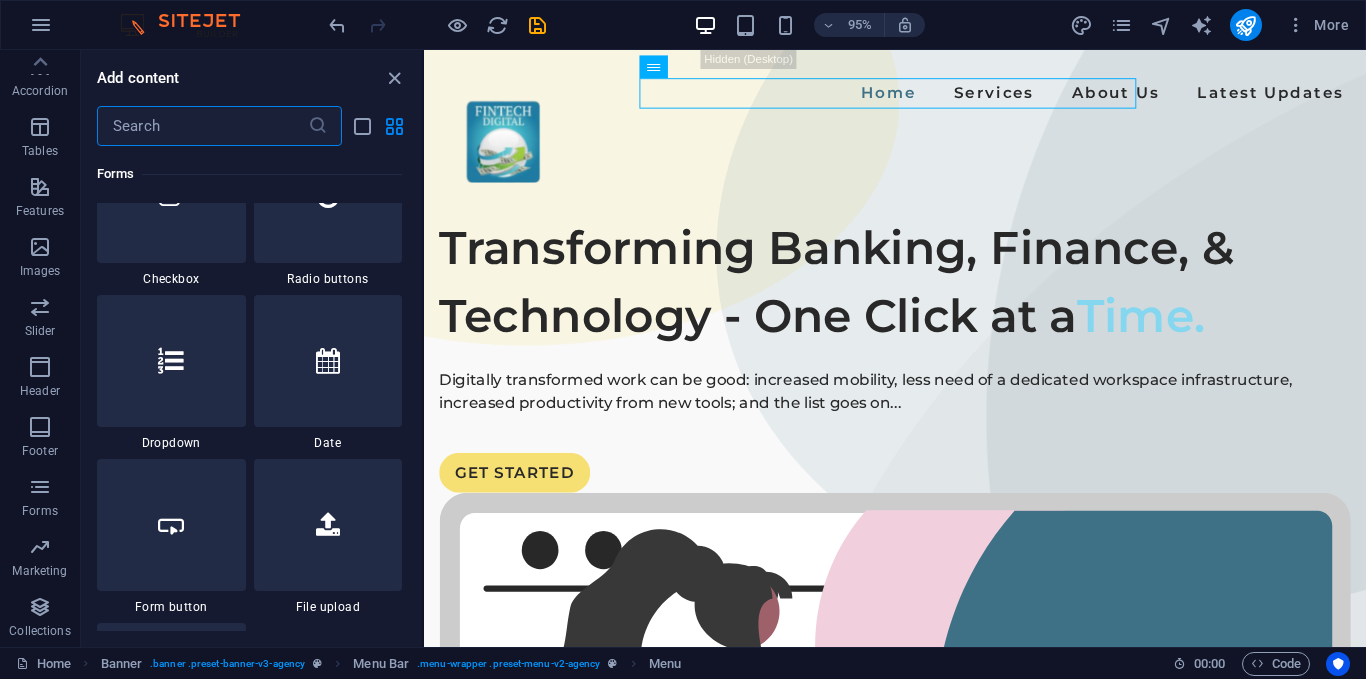 scroll, scrollTop: 18306, scrollLeft: 0, axis: vertical 